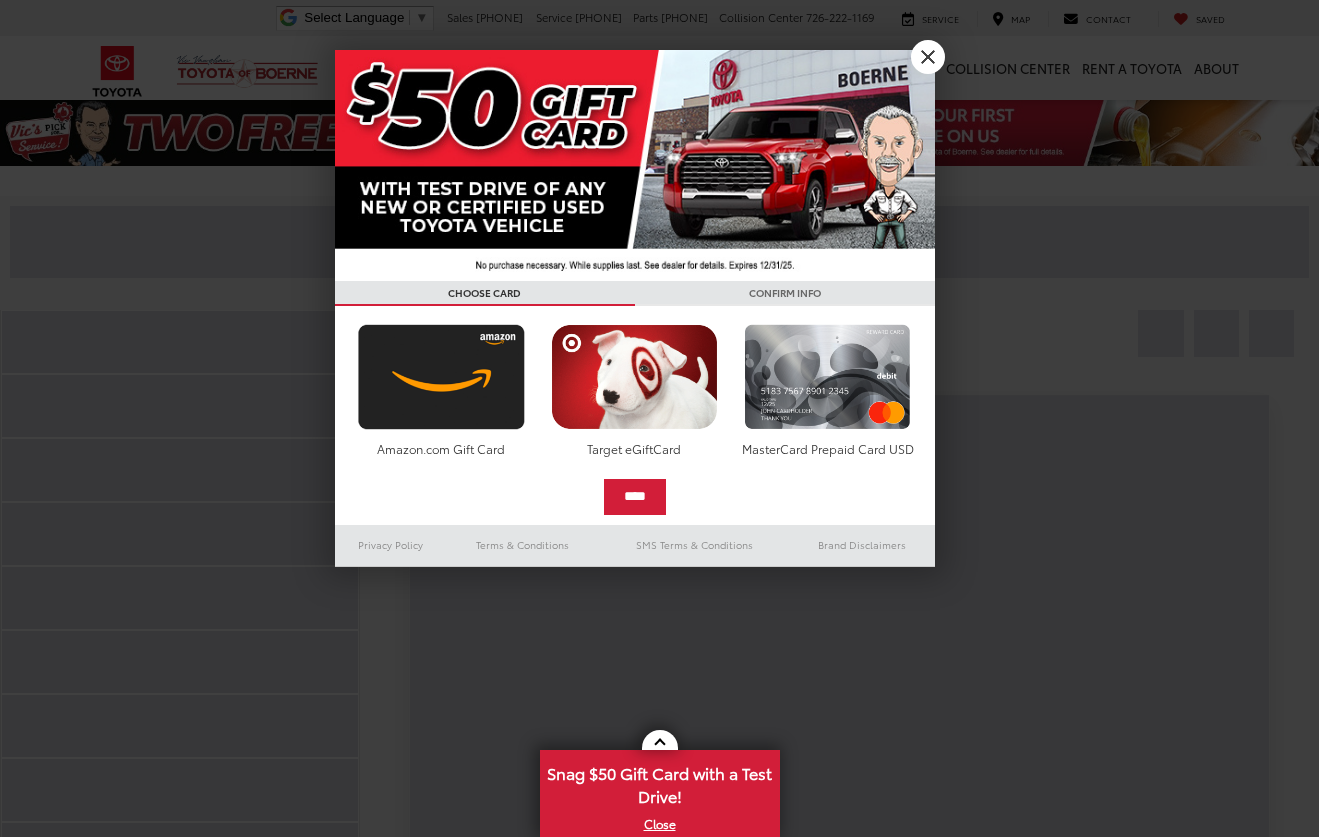 scroll, scrollTop: 0, scrollLeft: 0, axis: both 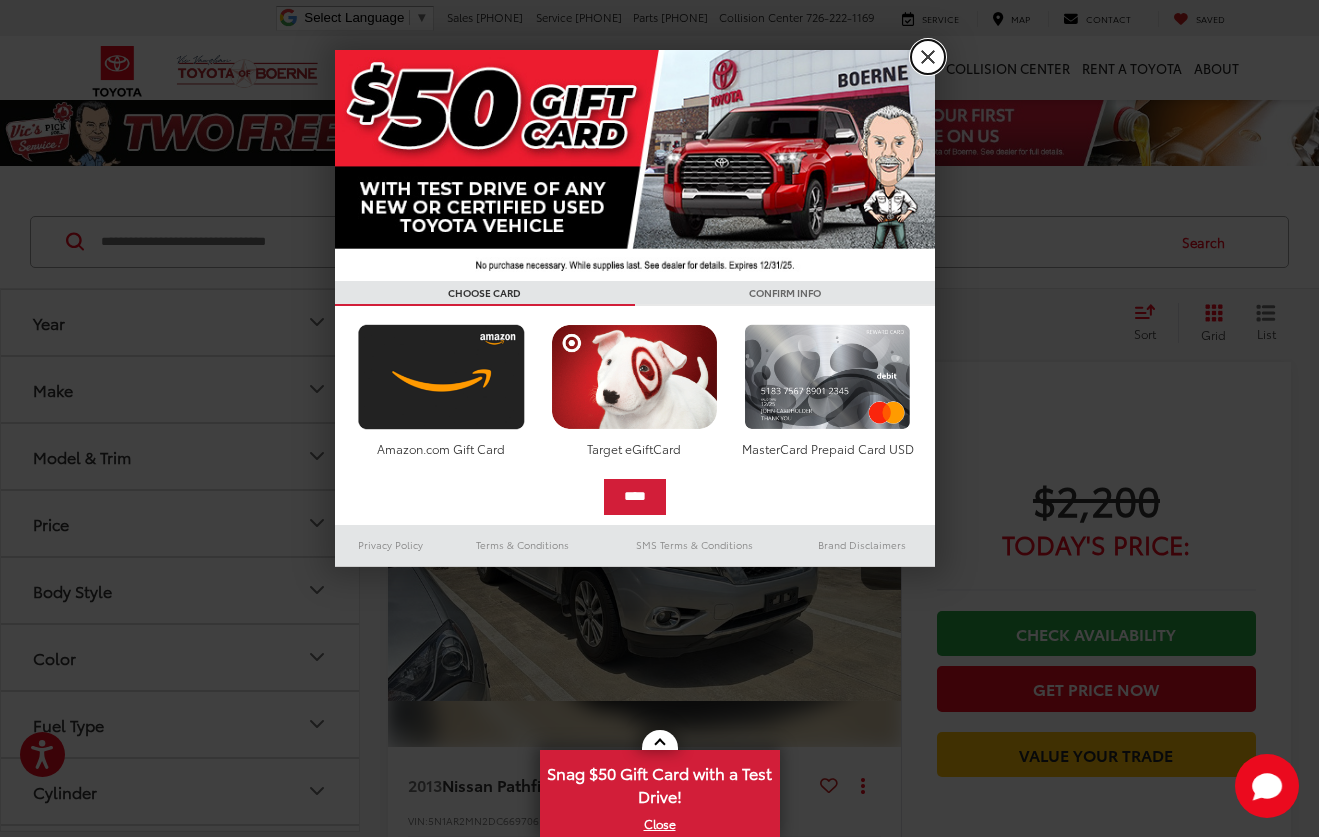 click on "X" at bounding box center [928, 57] 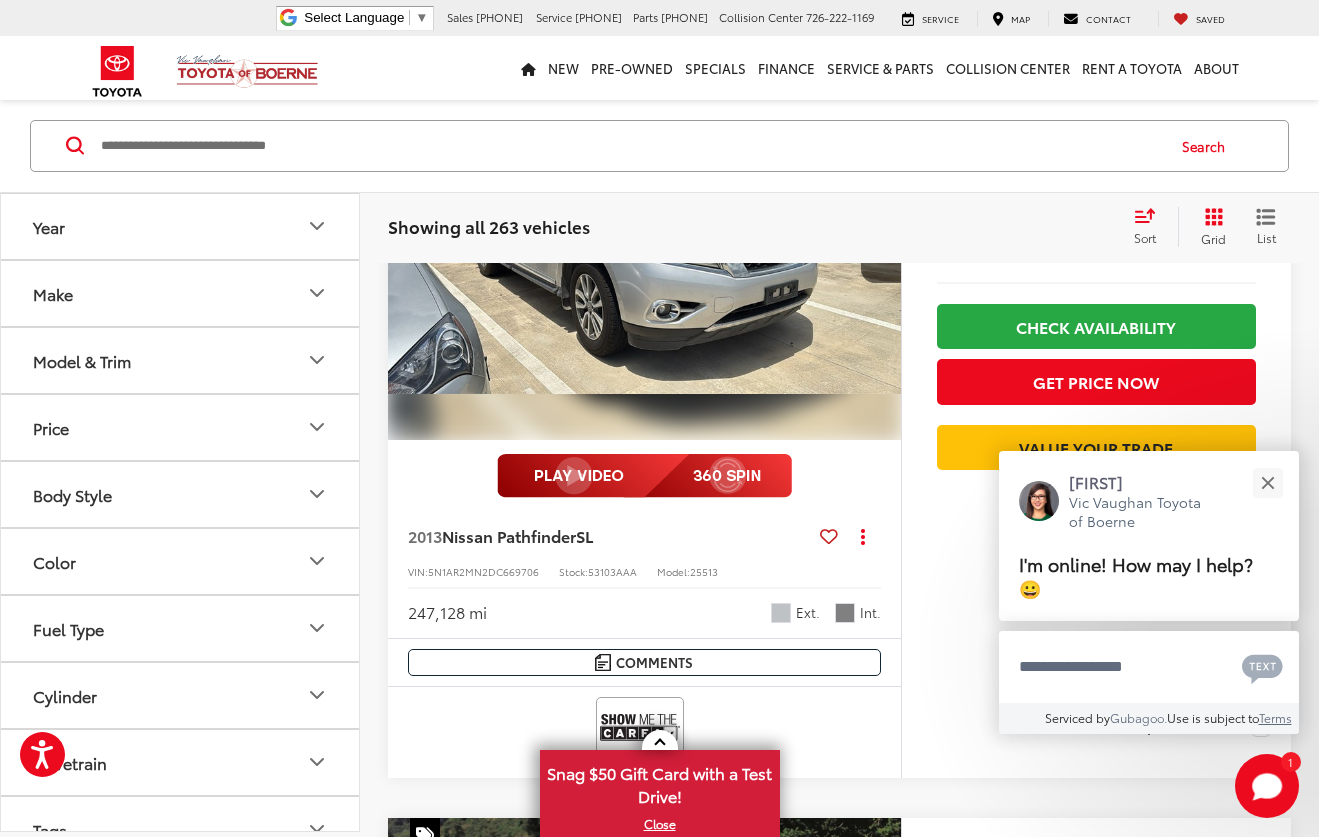 scroll, scrollTop: 299, scrollLeft: 0, axis: vertical 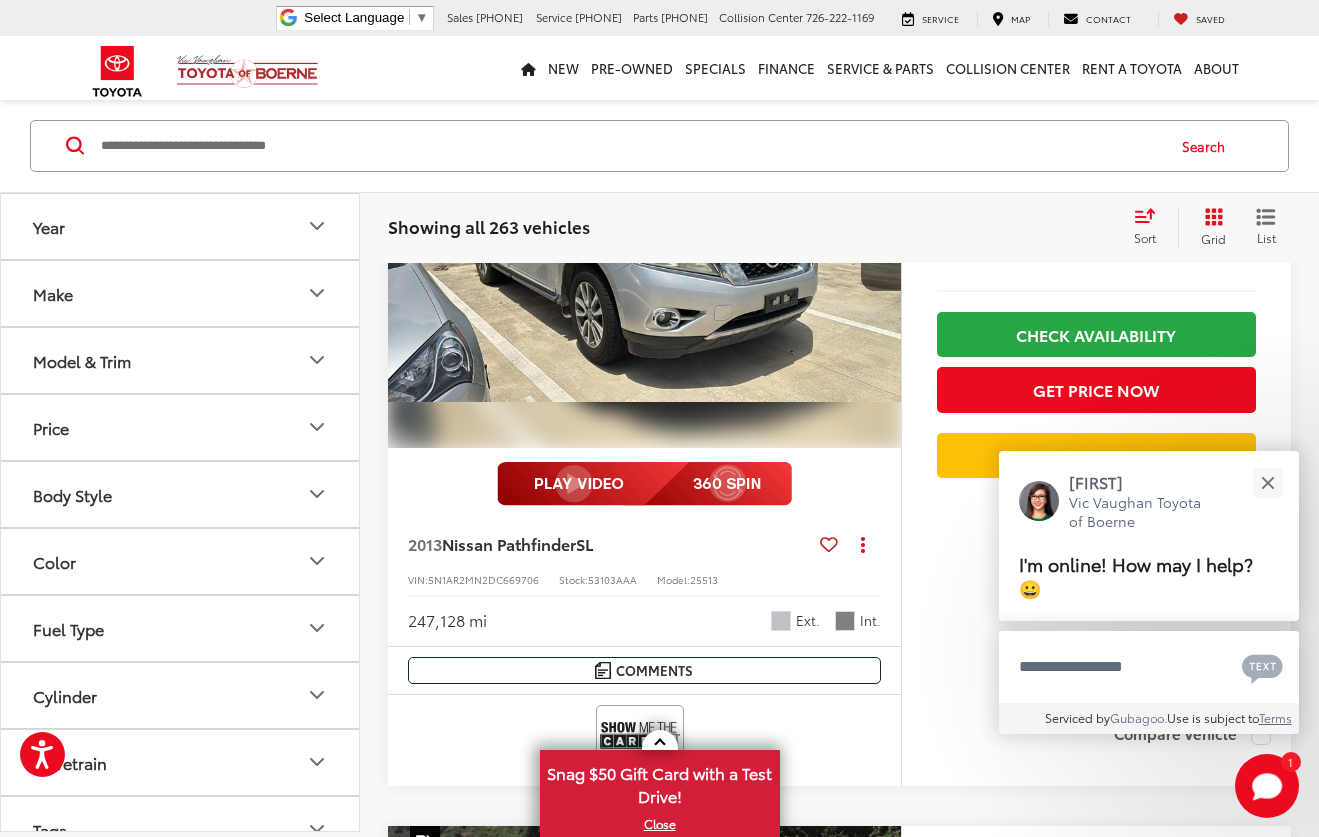 click on "Model & Trim" at bounding box center [181, 360] 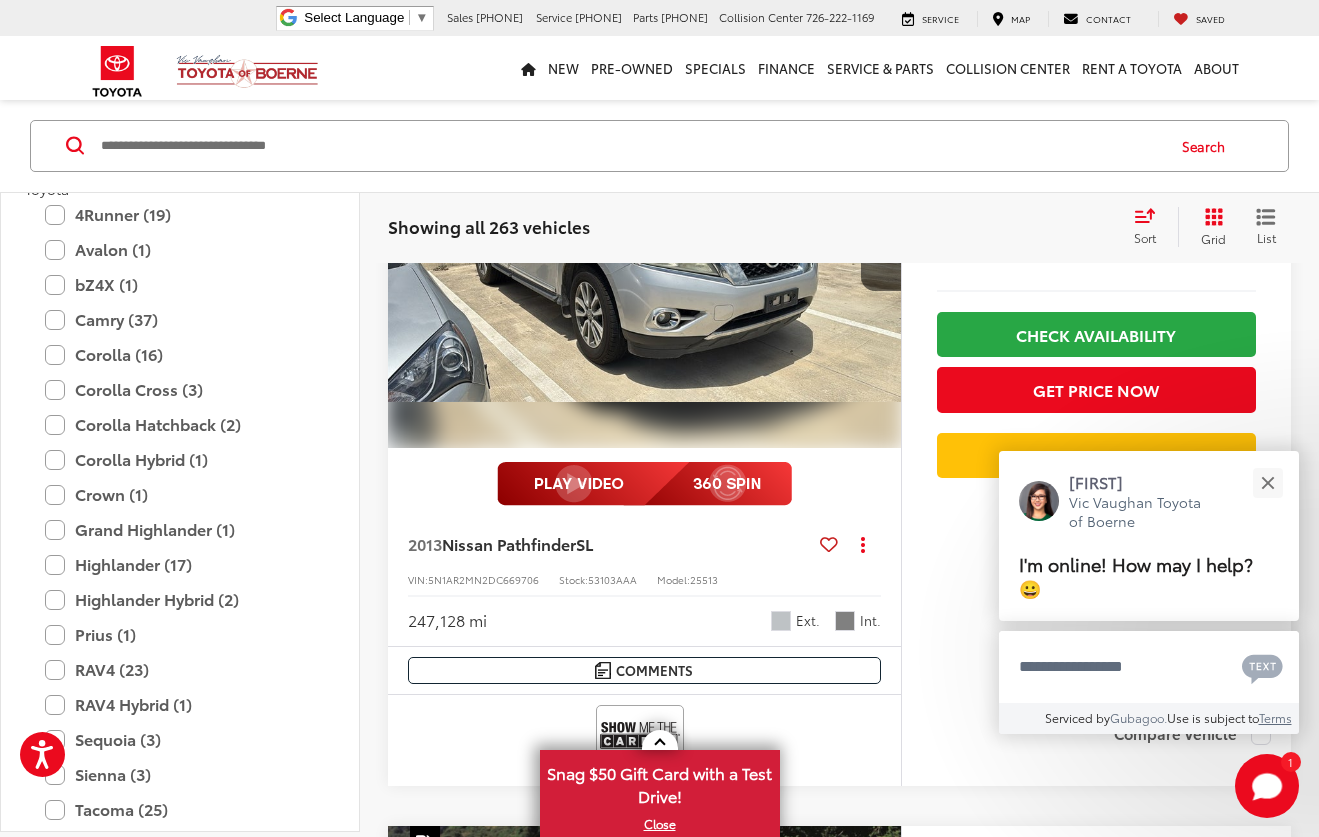 scroll, scrollTop: 2600, scrollLeft: 0, axis: vertical 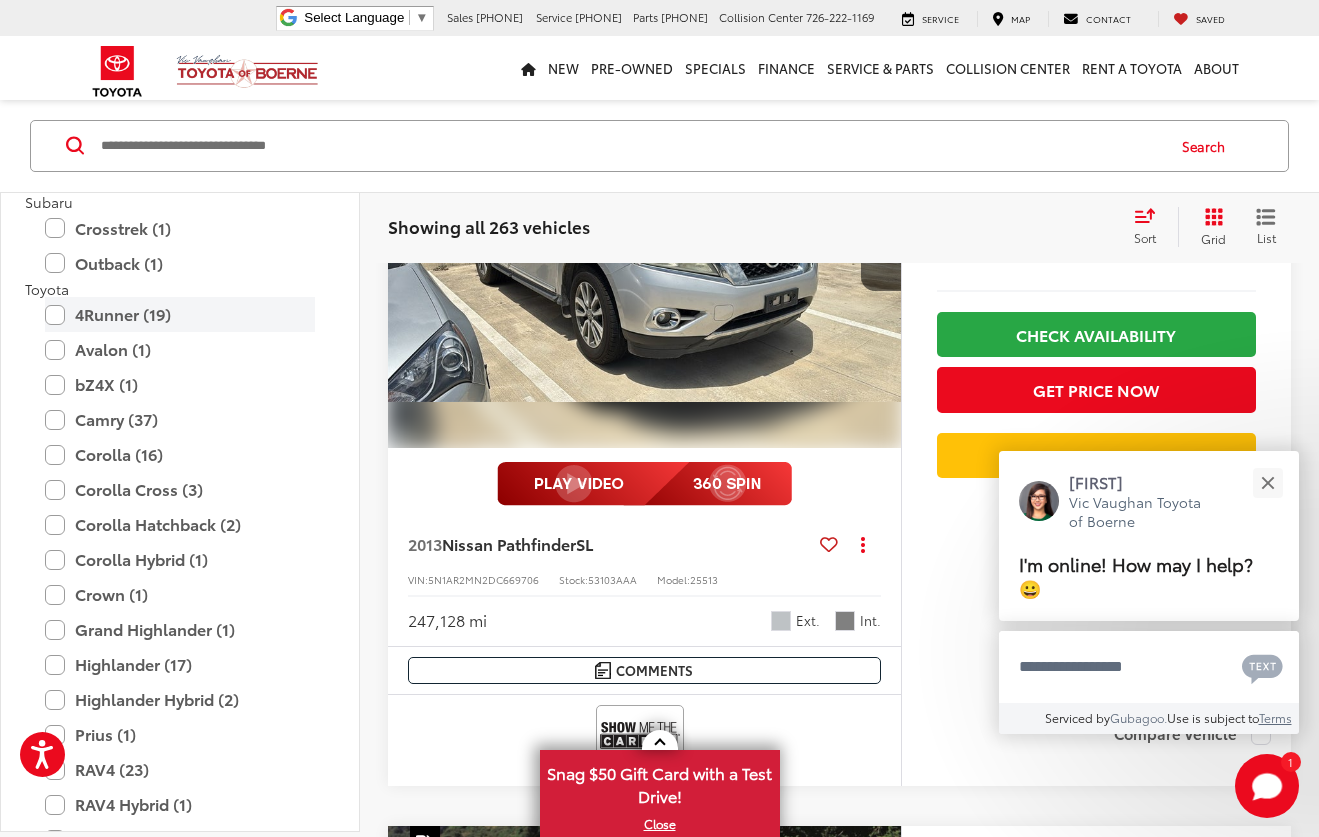 click on "4Runner (19)" at bounding box center [180, 315] 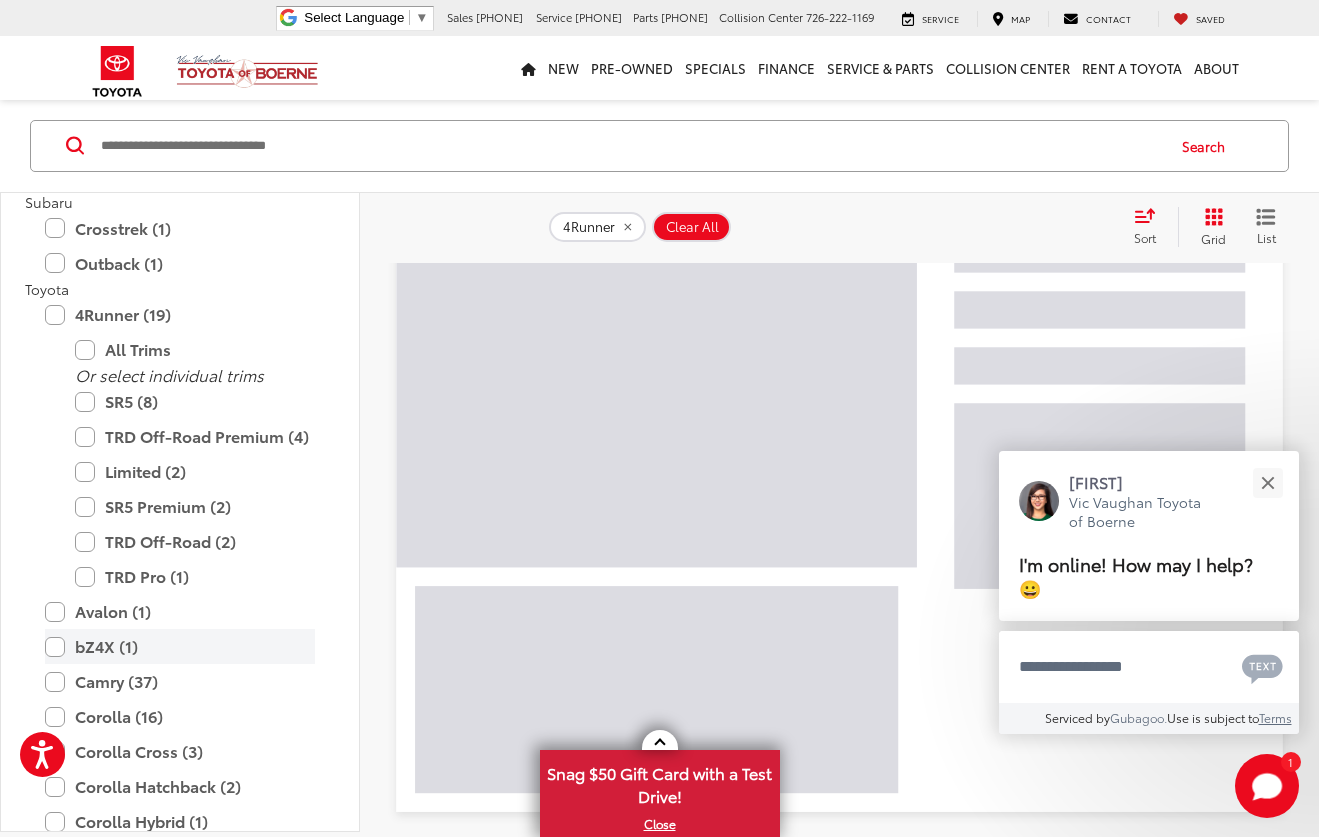 scroll, scrollTop: 496, scrollLeft: 0, axis: vertical 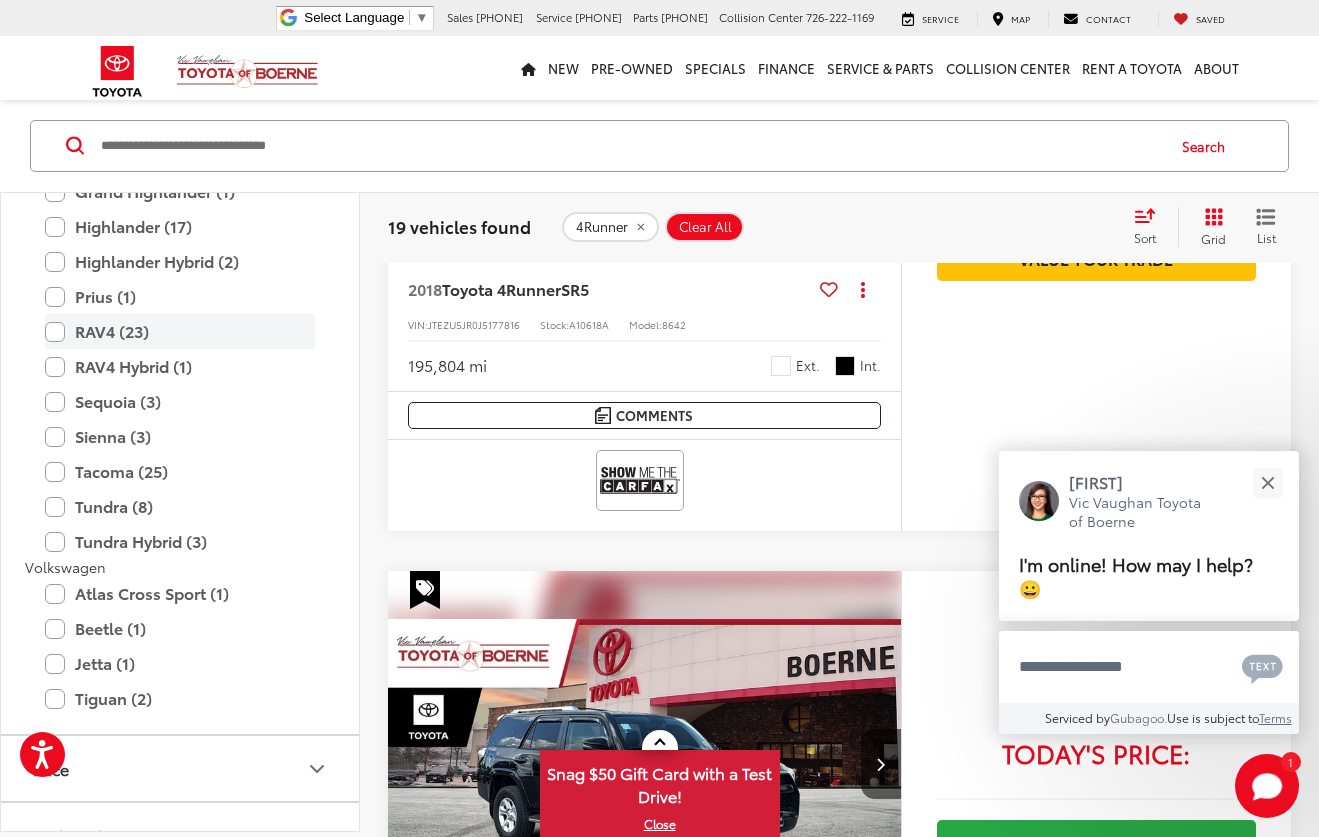 click on "RAV4 (23)" at bounding box center (180, 331) 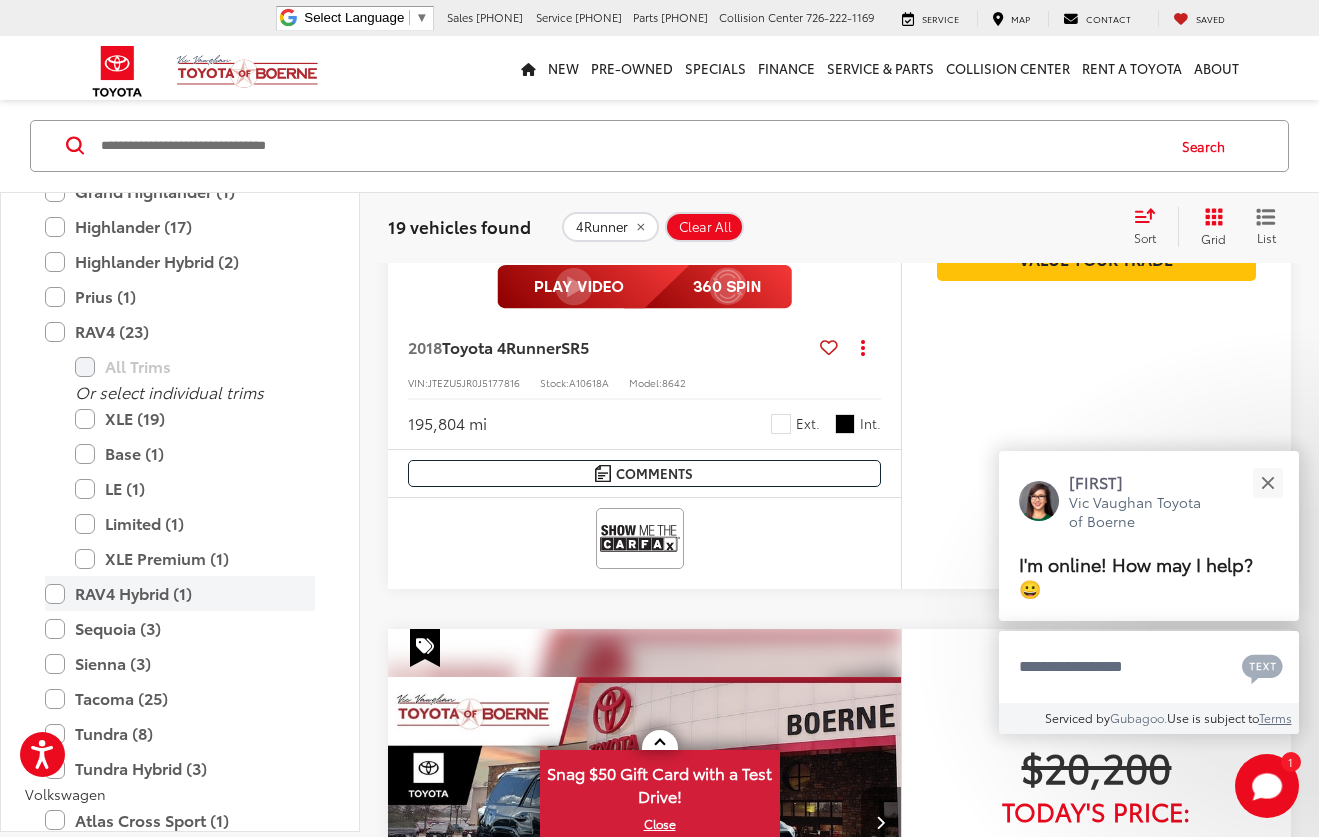 click on "RAV4 Hybrid (1)" at bounding box center [180, 593] 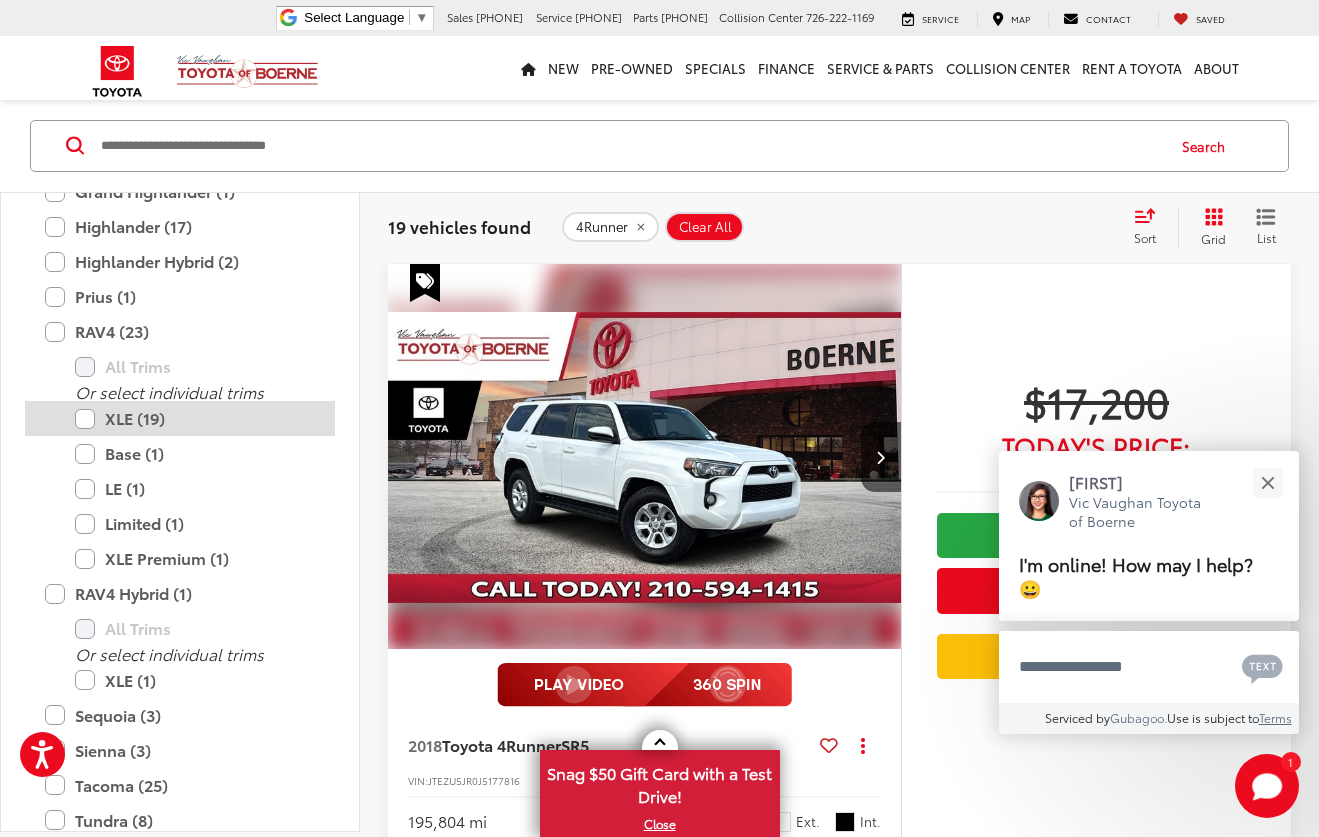 scroll, scrollTop: 96, scrollLeft: 0, axis: vertical 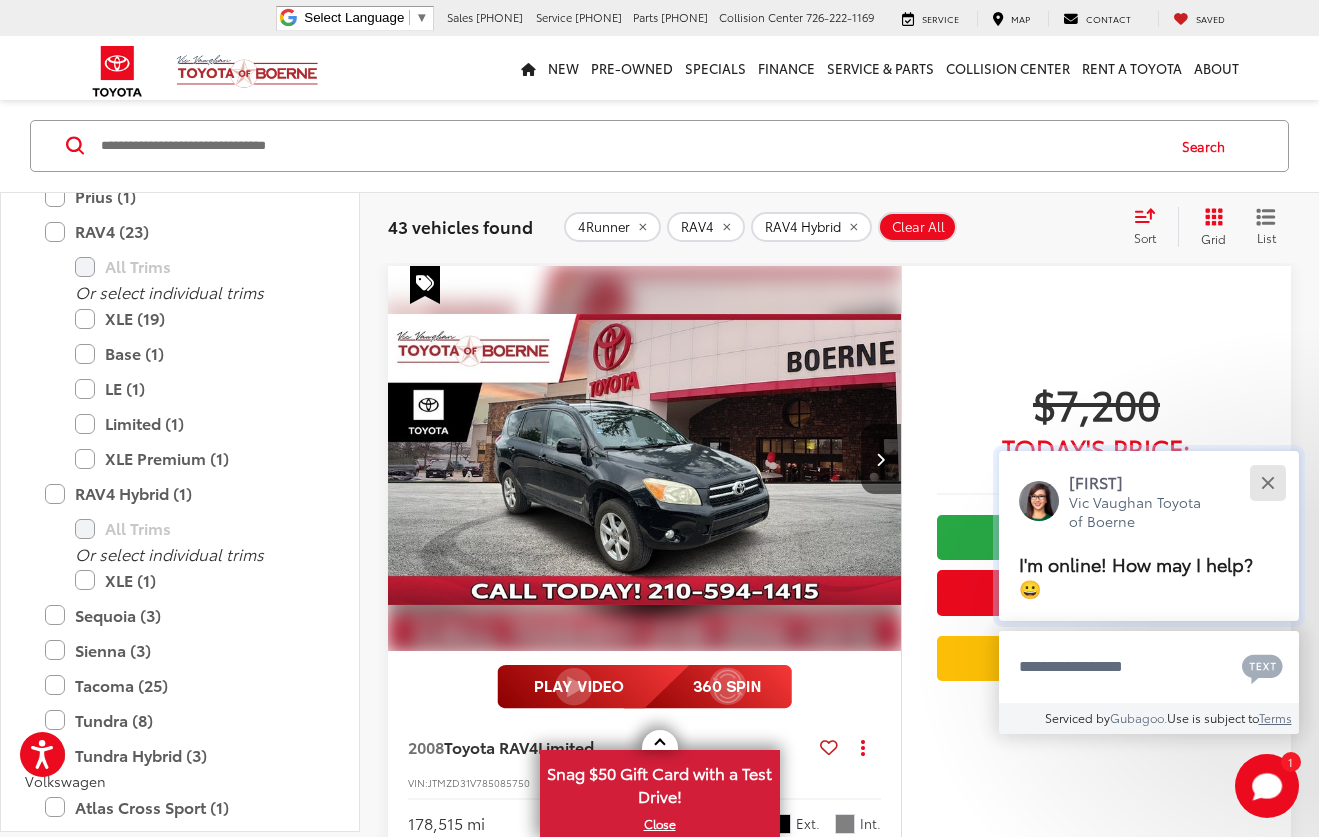 click at bounding box center (1267, 482) 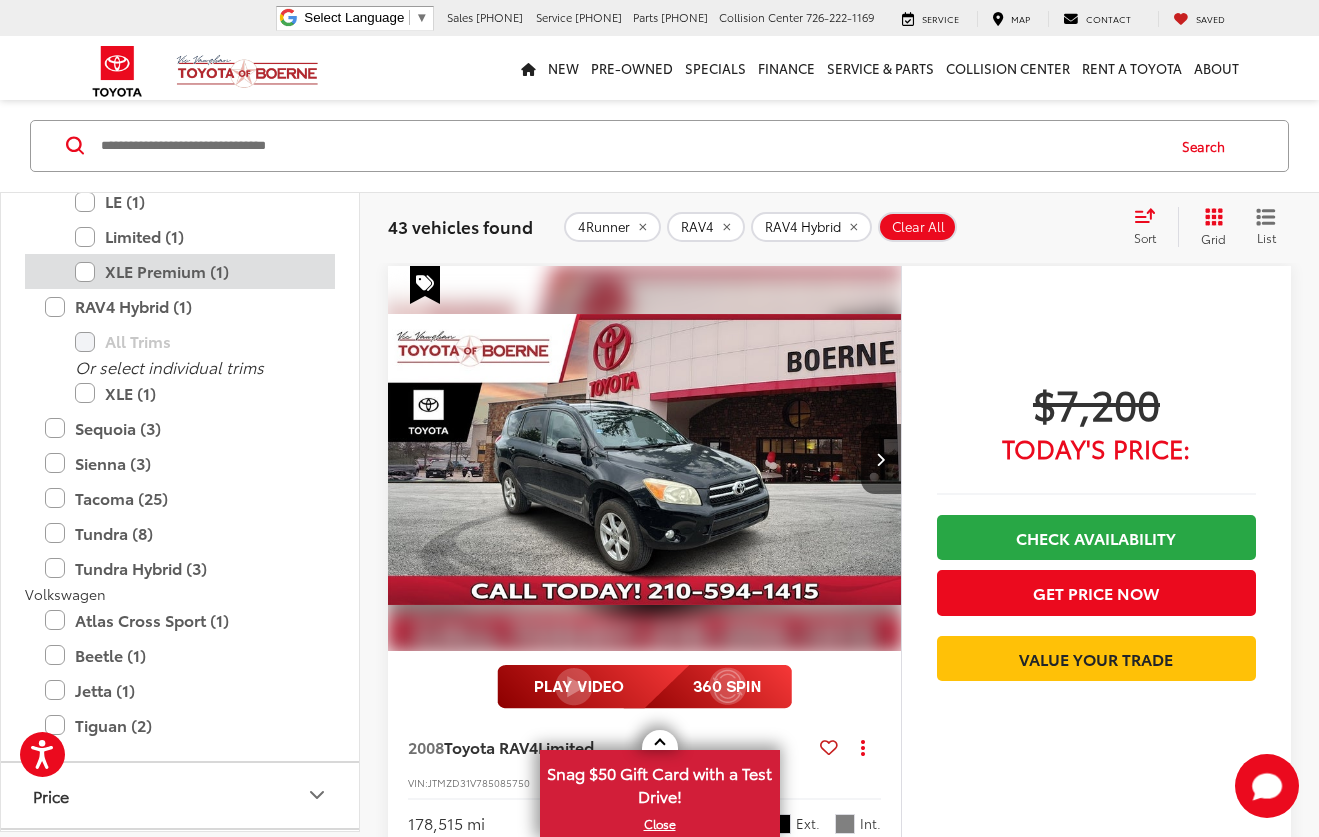 scroll, scrollTop: 3600, scrollLeft: 0, axis: vertical 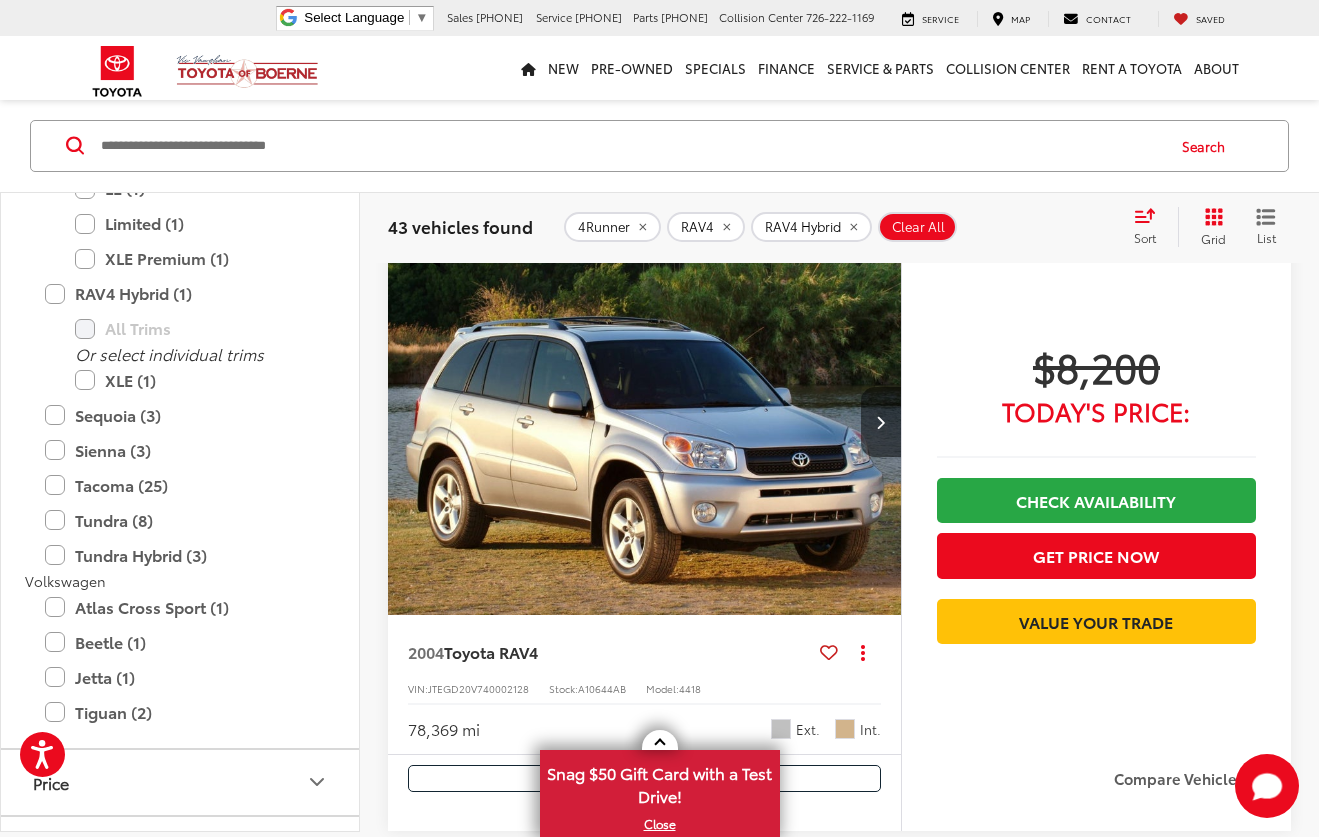 click at bounding box center (881, 422) 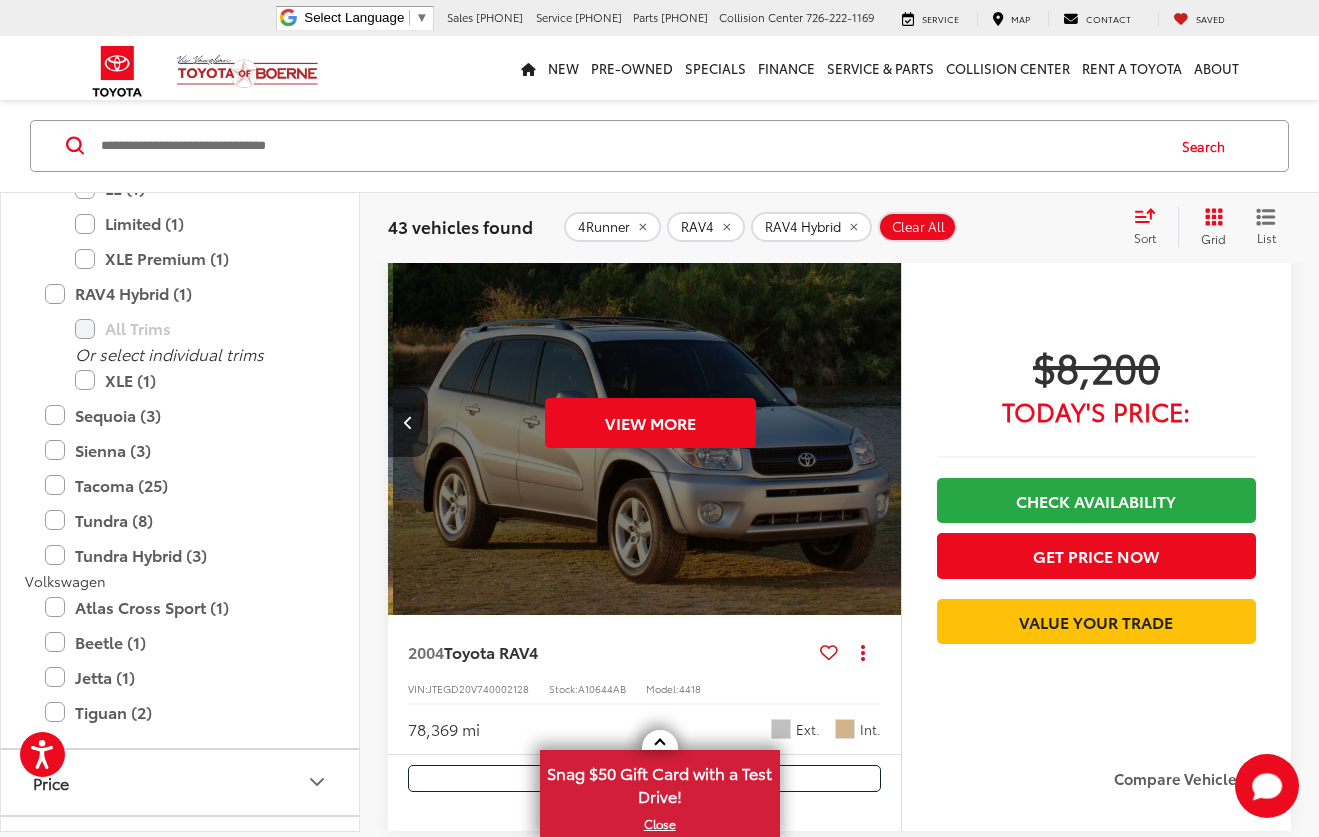 scroll, scrollTop: 0, scrollLeft: 516, axis: horizontal 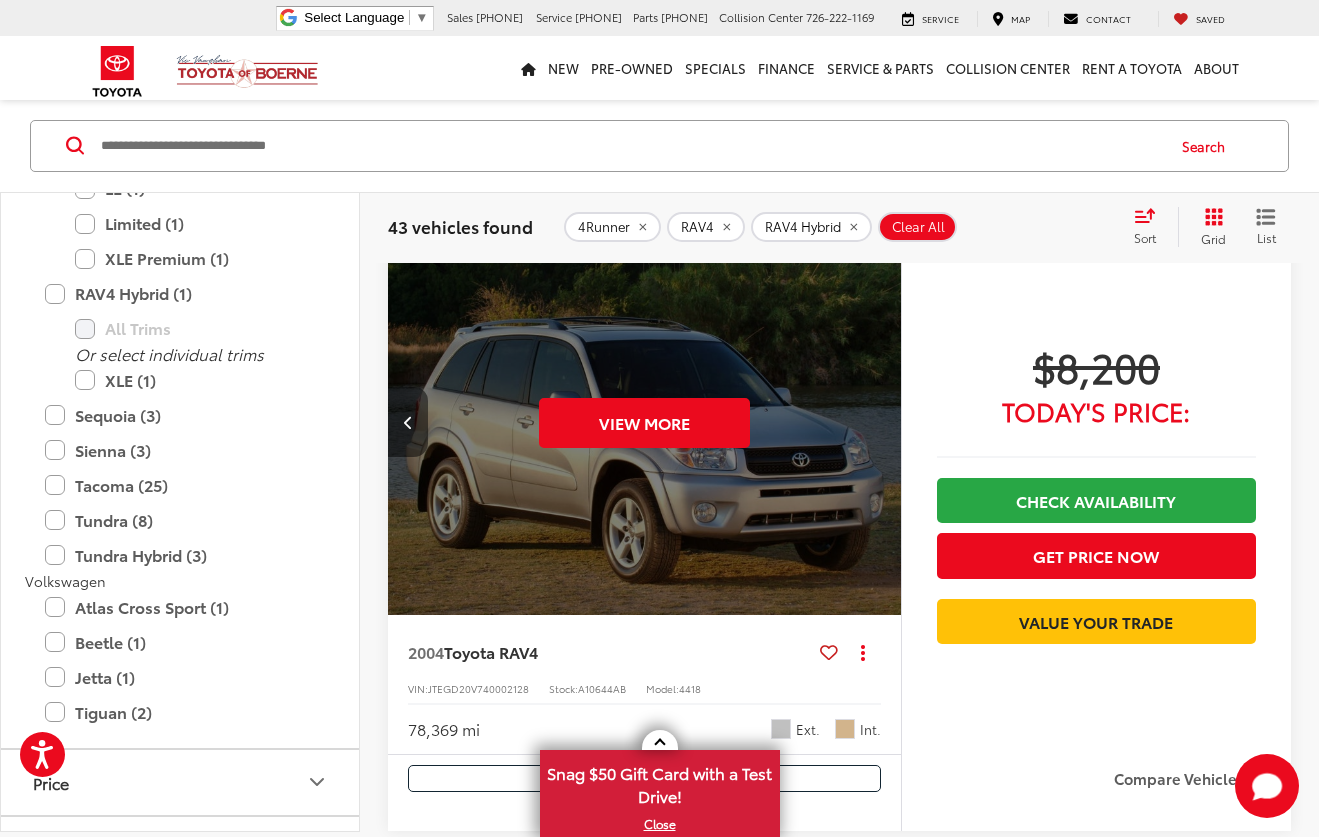 click at bounding box center (408, 422) 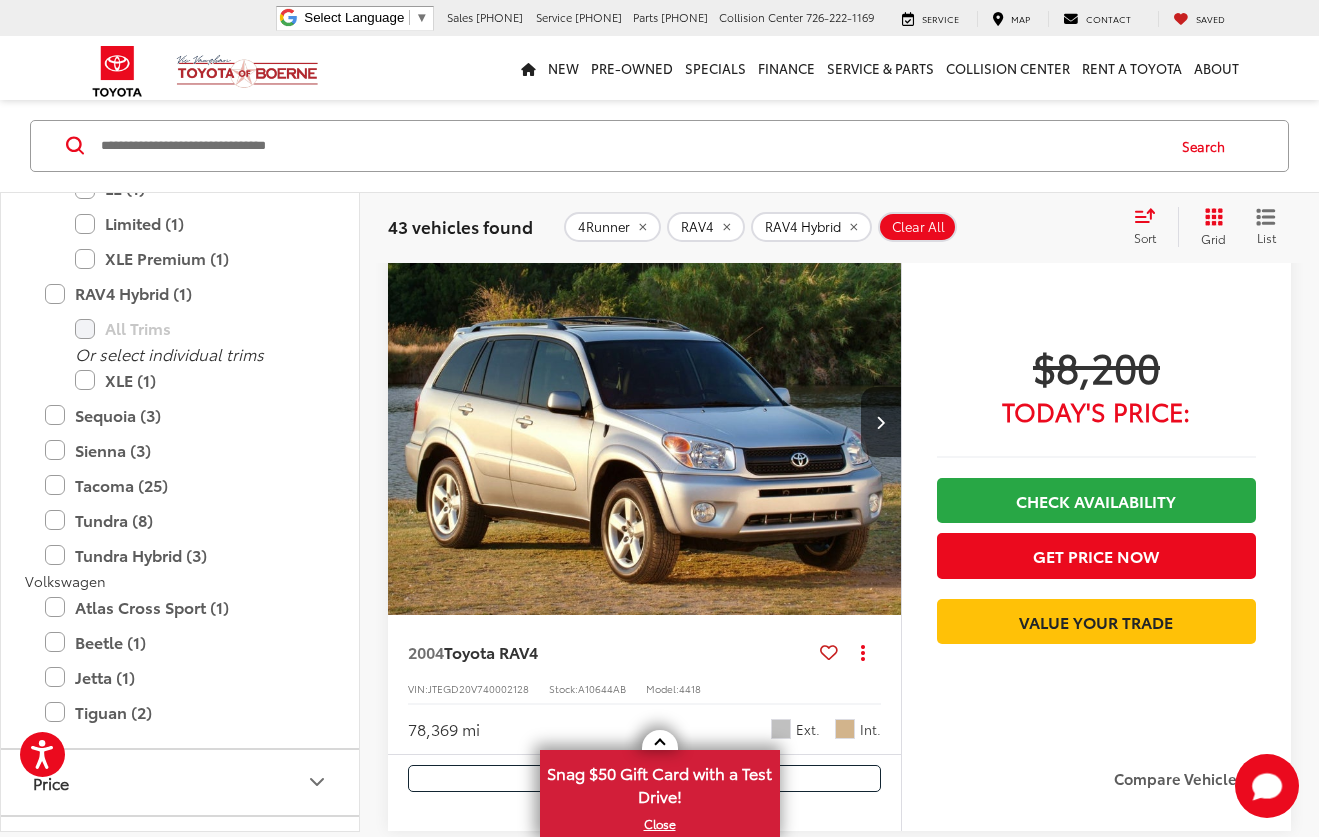 scroll, scrollTop: 0, scrollLeft: 0, axis: both 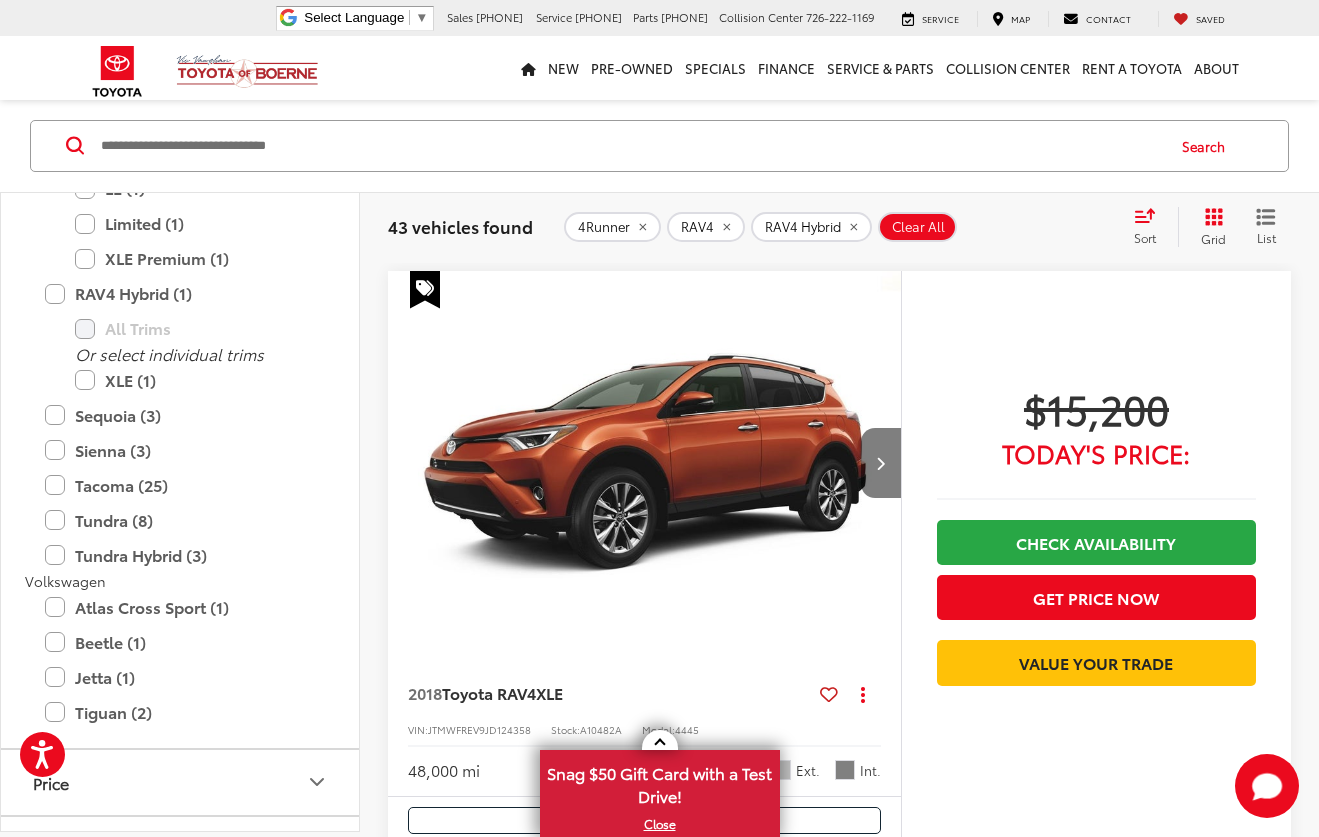 click at bounding box center (881, 463) 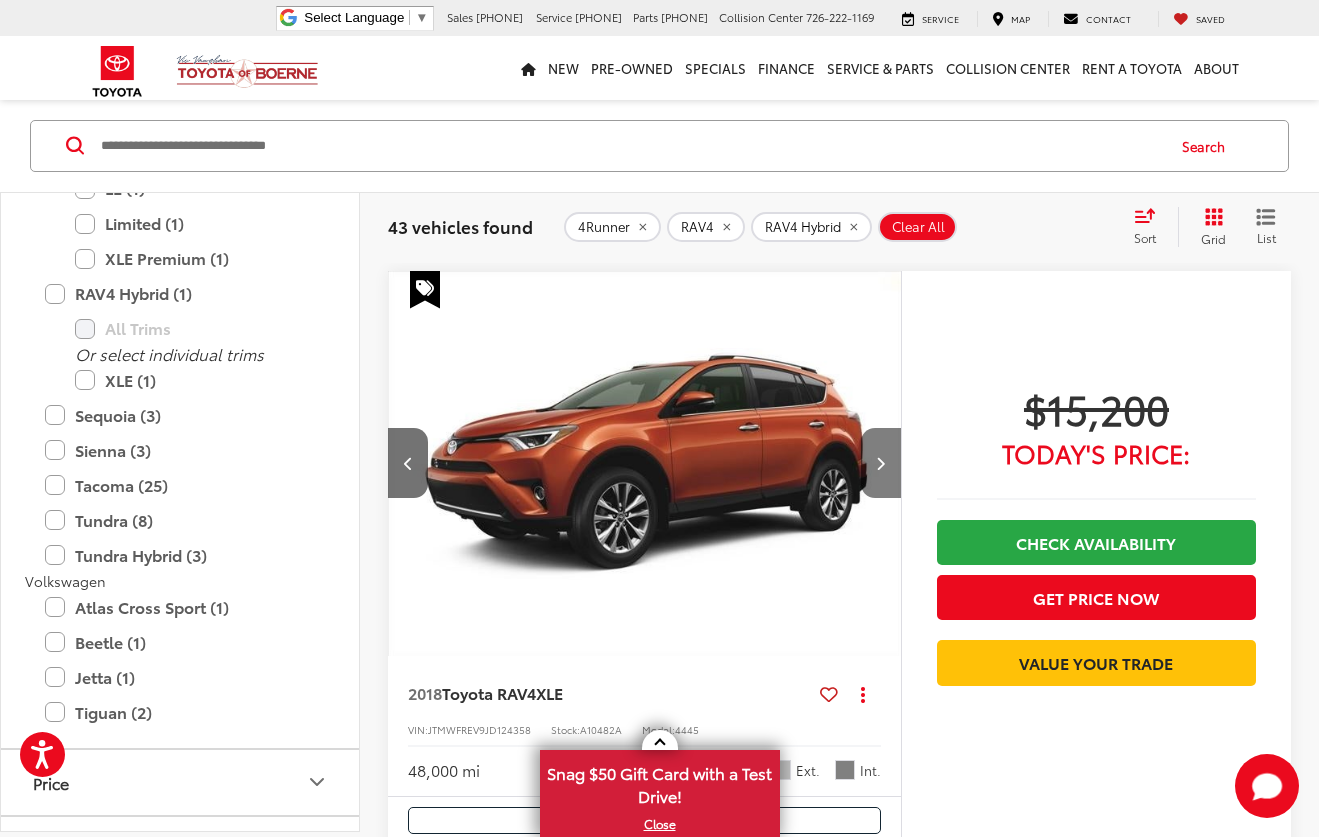 scroll, scrollTop: 0, scrollLeft: 516, axis: horizontal 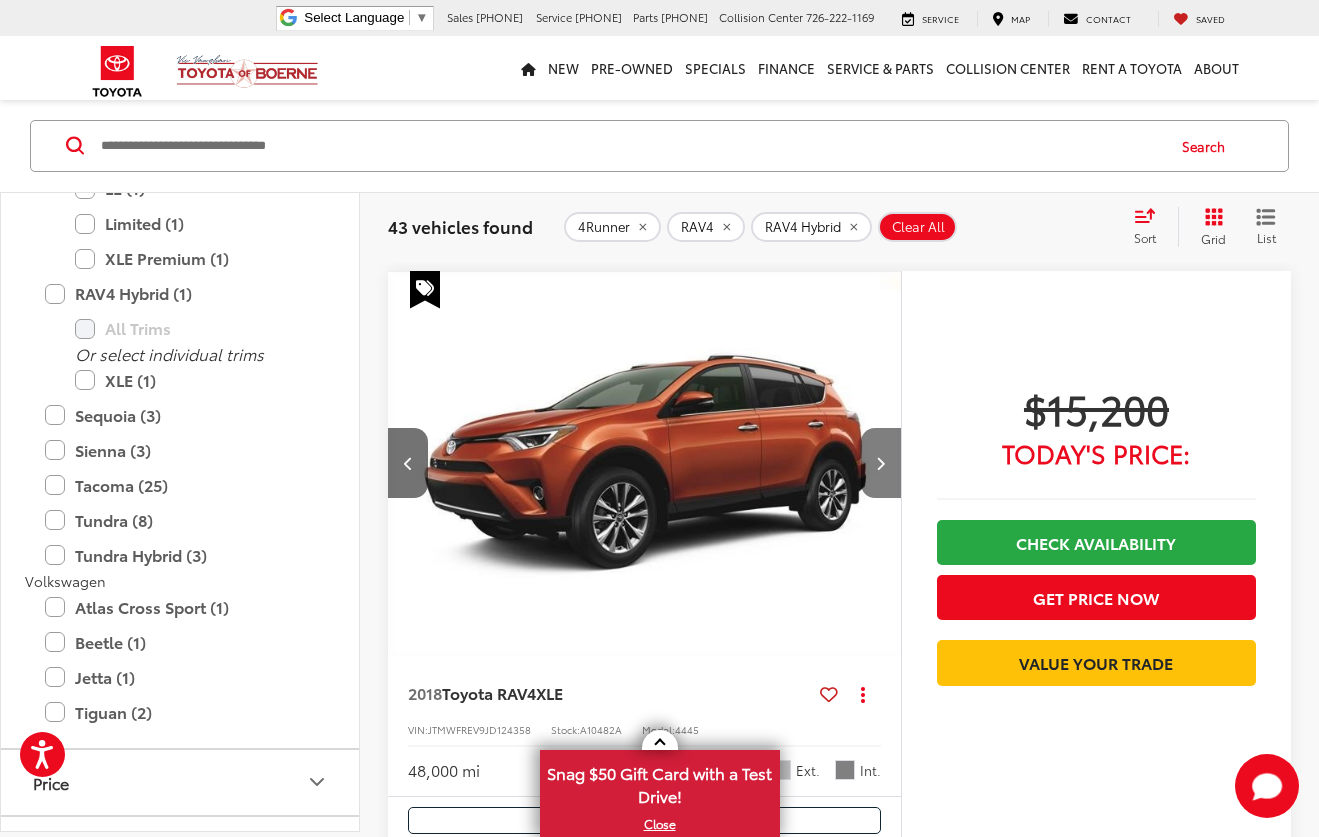 click at bounding box center [881, 463] 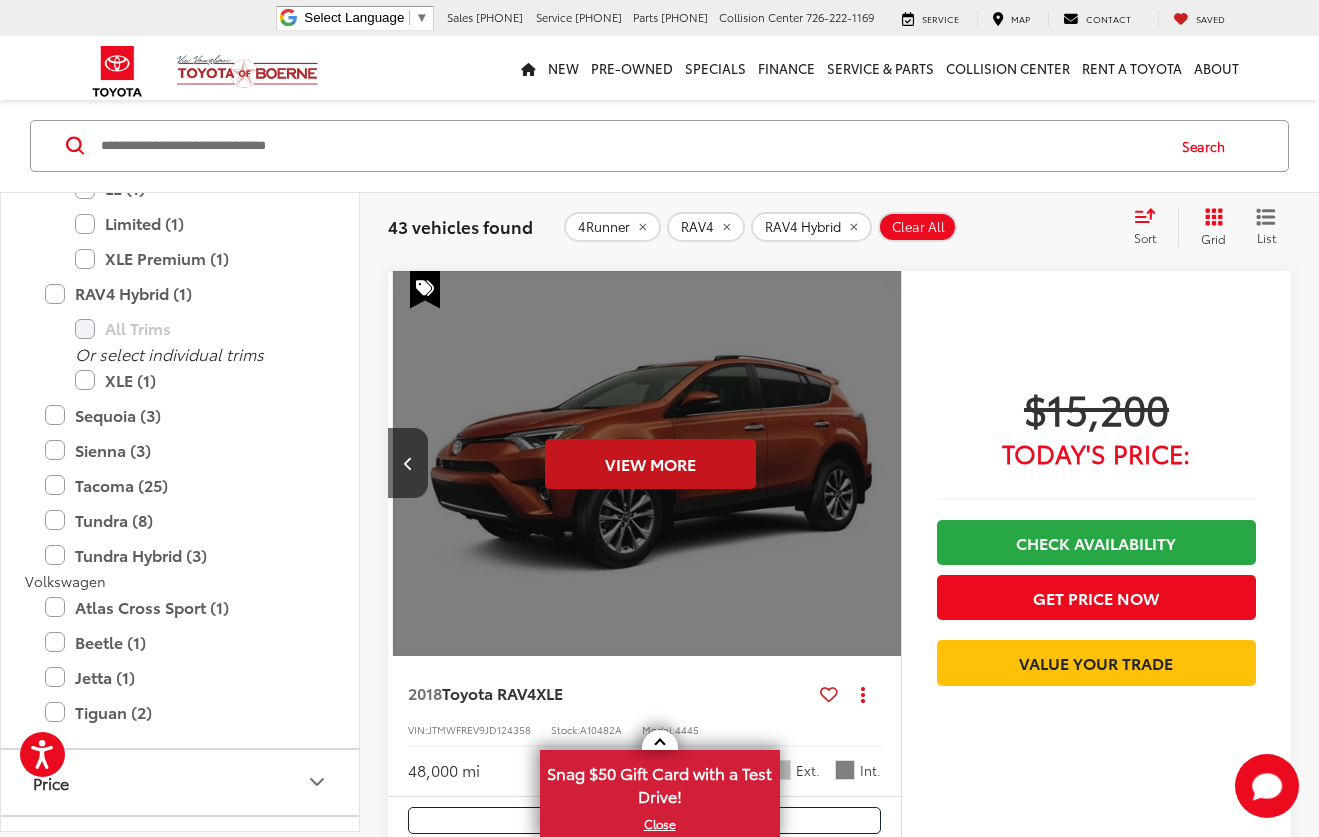 scroll, scrollTop: 0, scrollLeft: 1032, axis: horizontal 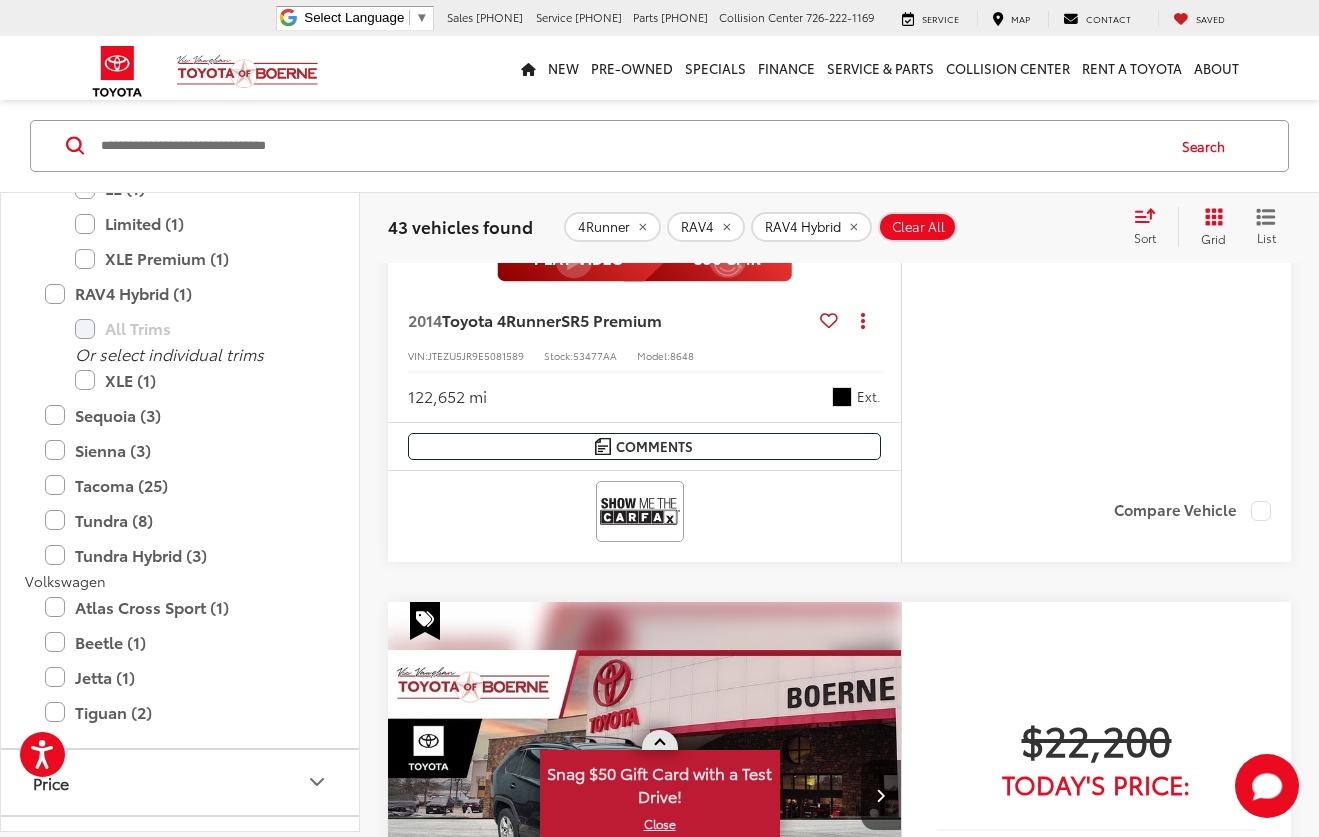 click at bounding box center (660, 740) 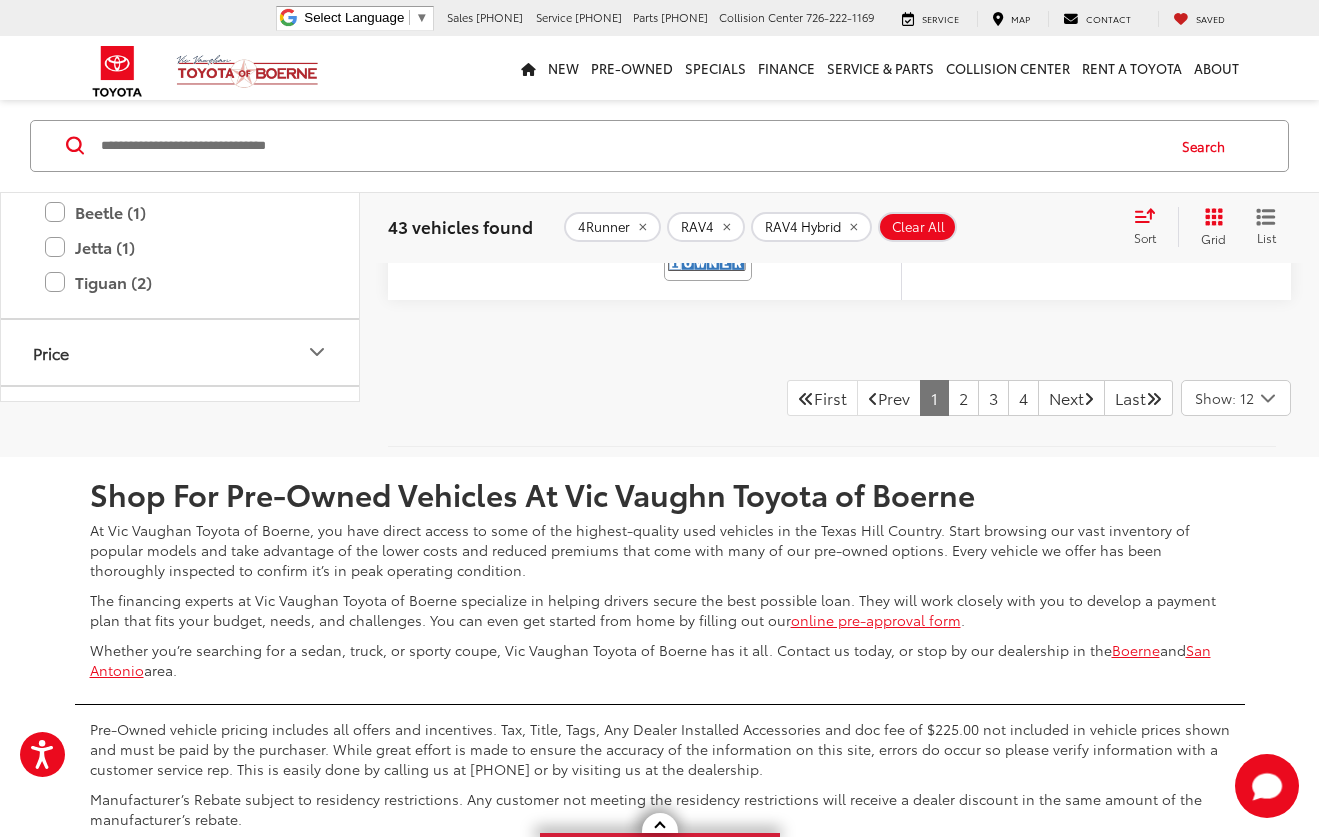 scroll, scrollTop: 8900, scrollLeft: 0, axis: vertical 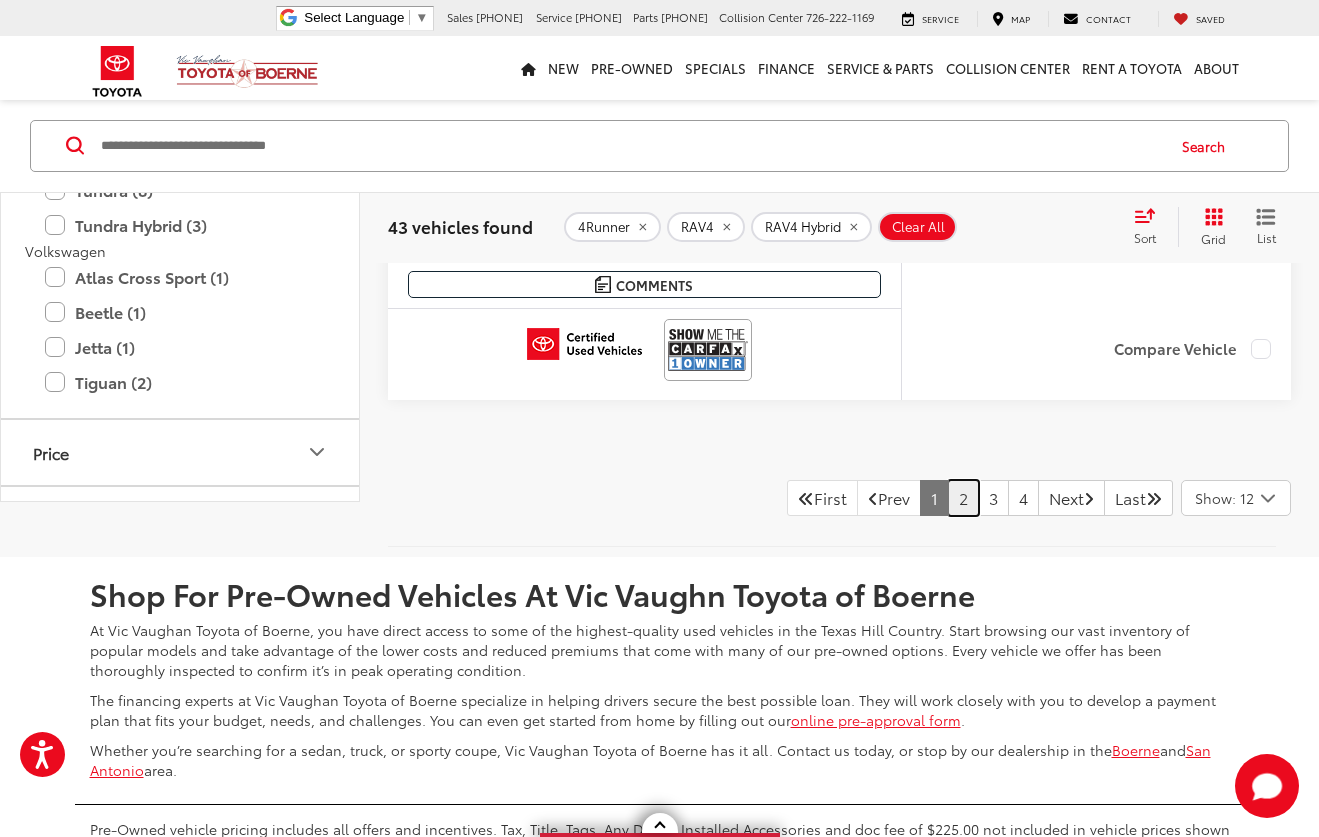 click on "2" at bounding box center (963, 498) 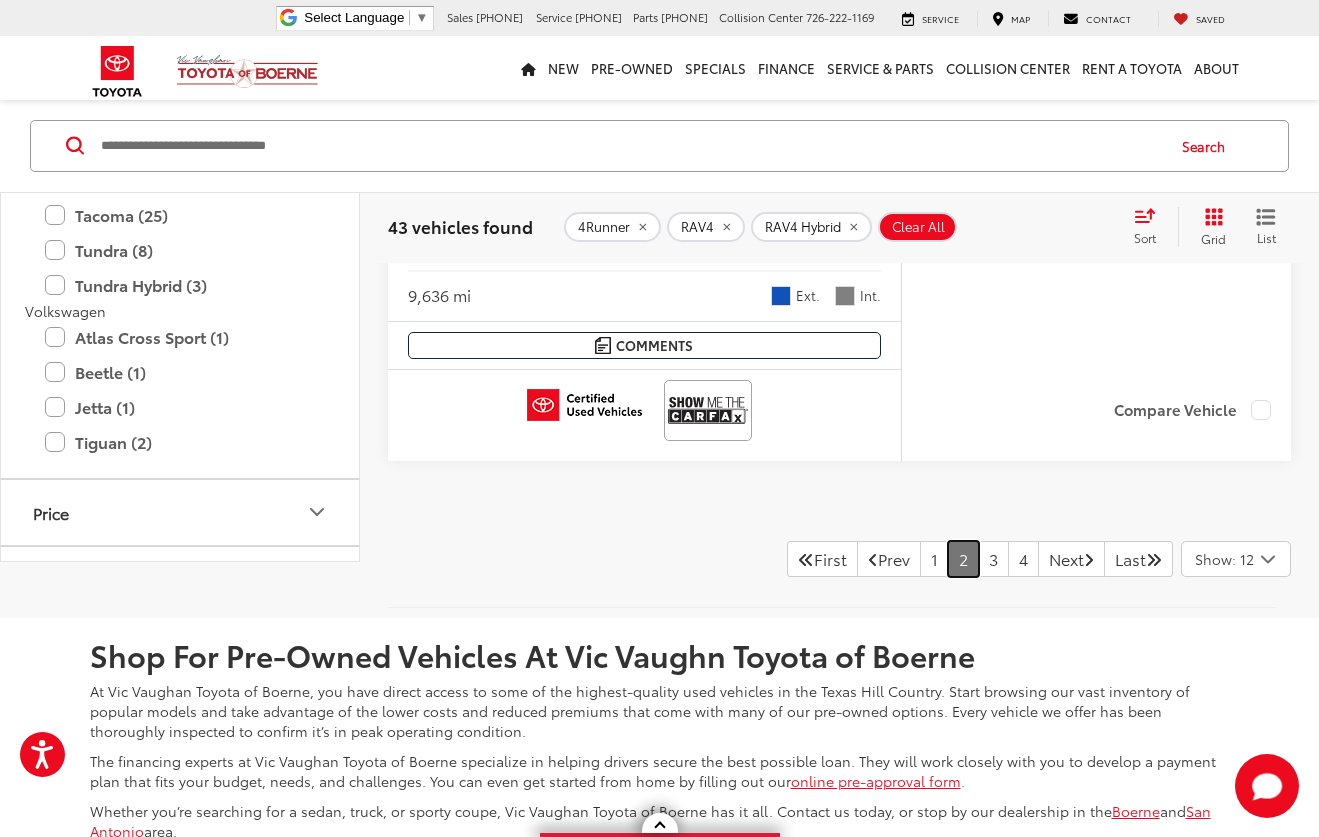 scroll, scrollTop: 9054, scrollLeft: 0, axis: vertical 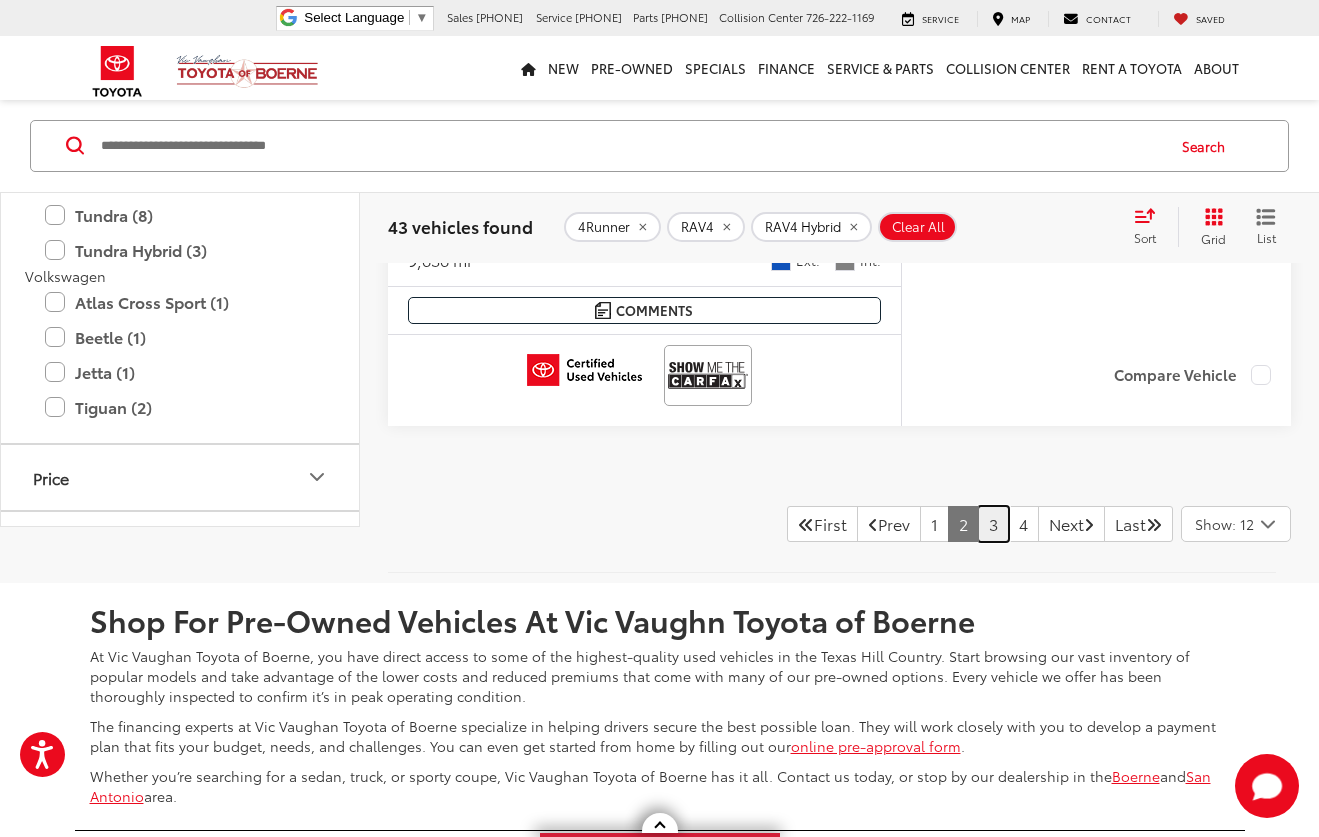 click on "3" at bounding box center [993, 524] 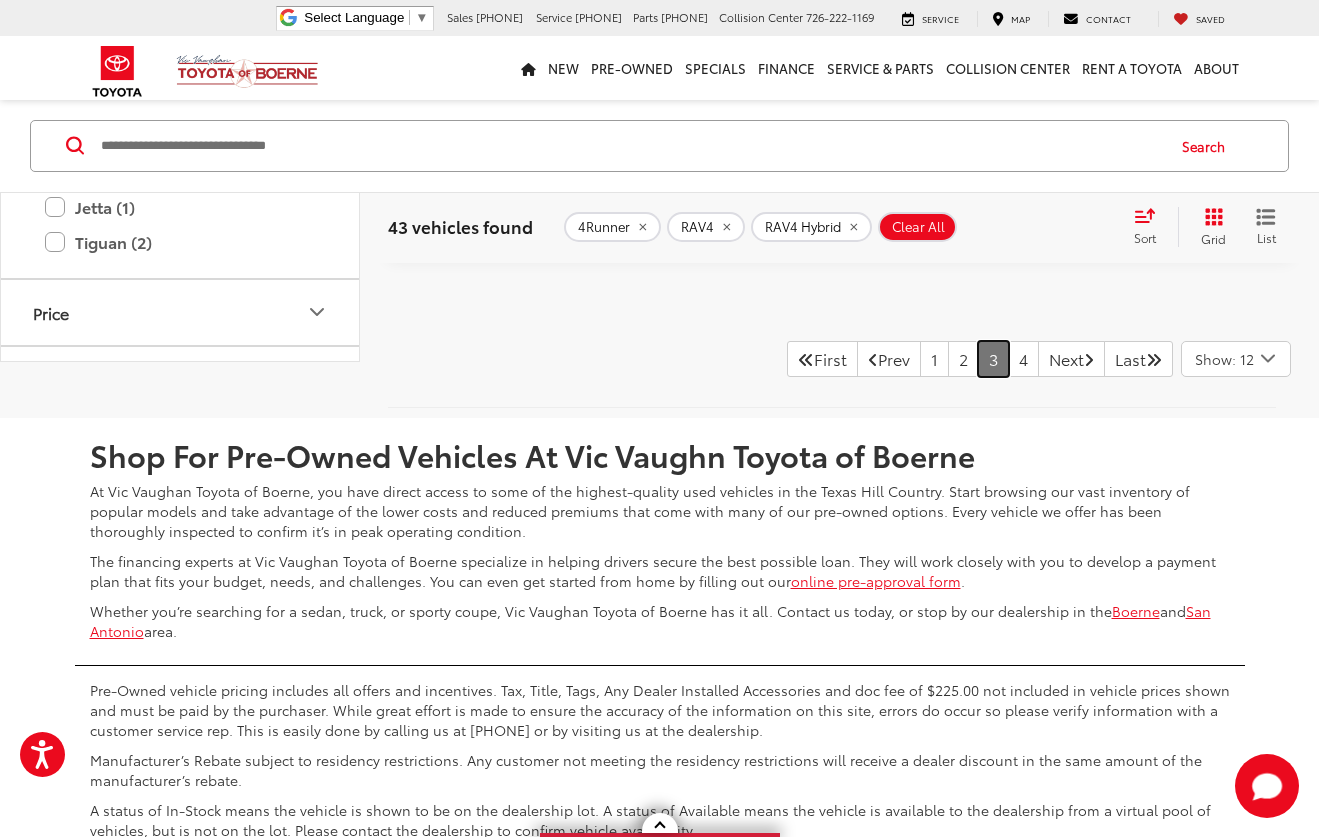 scroll, scrollTop: 9100, scrollLeft: 0, axis: vertical 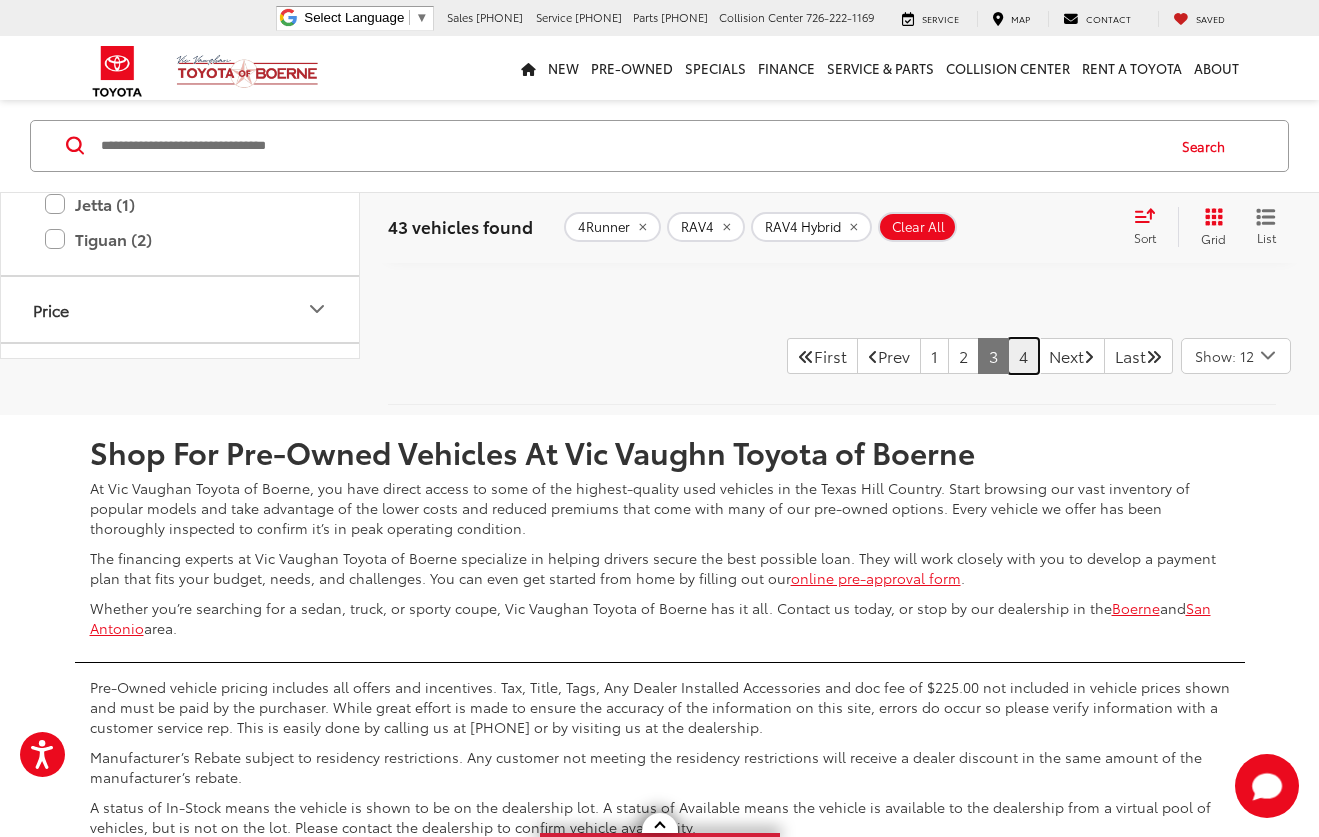 click on "4" at bounding box center [1023, 356] 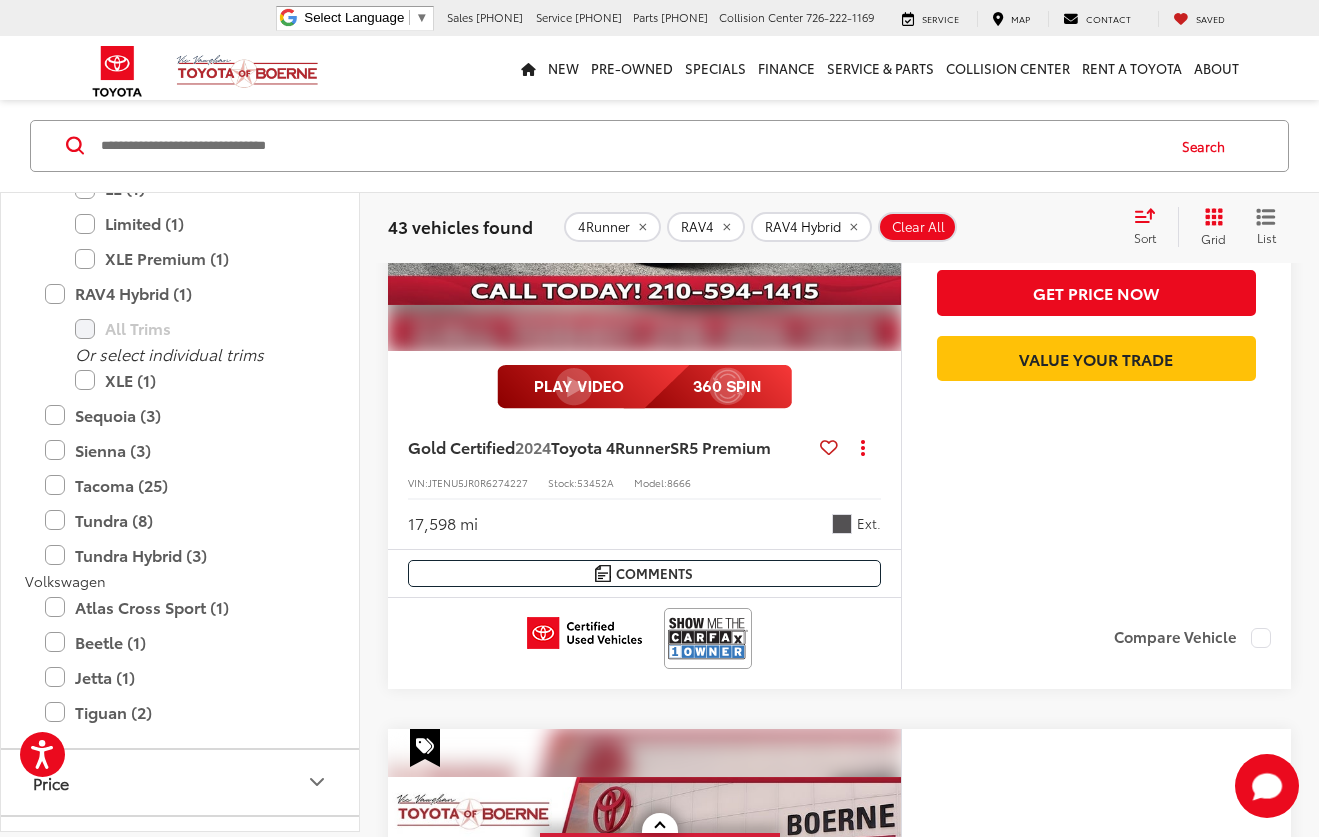 scroll, scrollTop: 0, scrollLeft: 0, axis: both 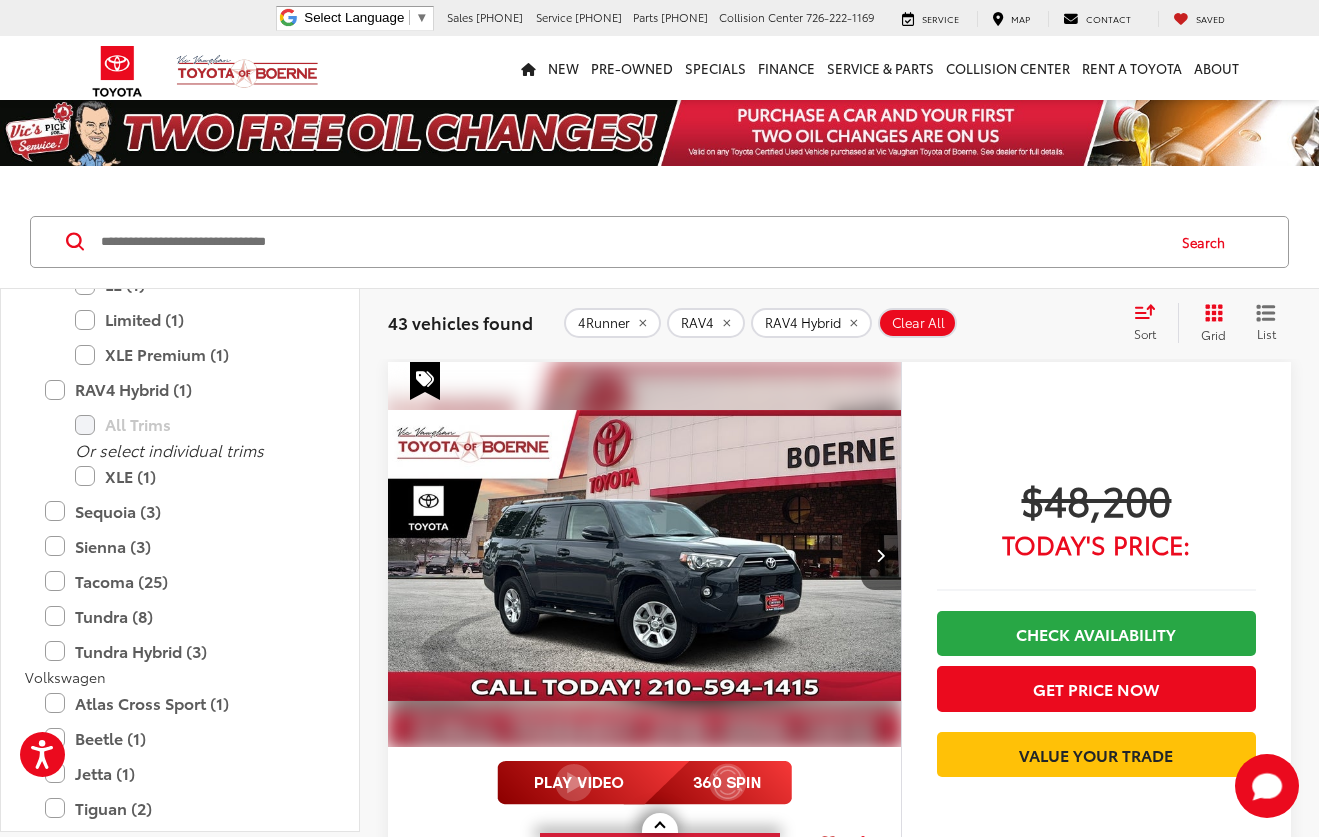 click 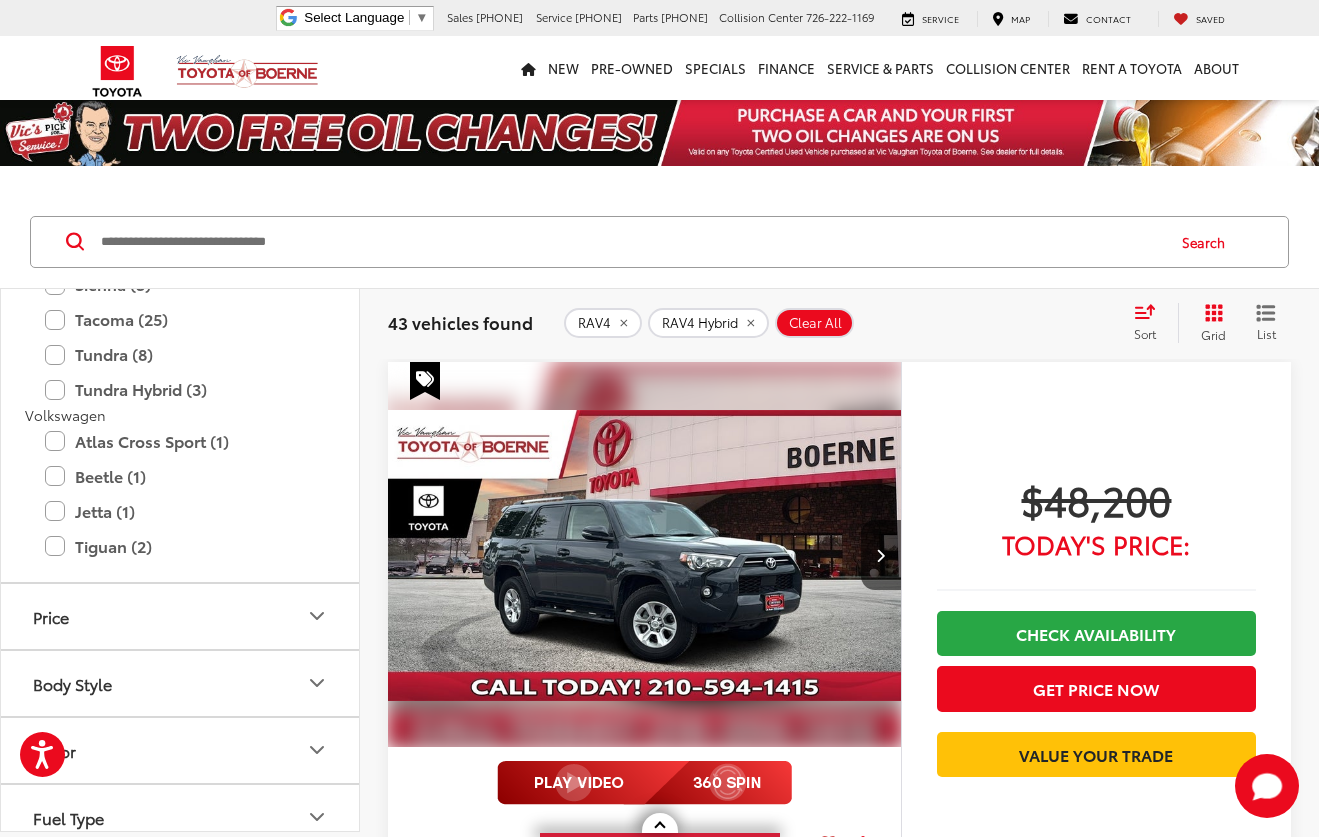 scroll, scrollTop: 3338, scrollLeft: 0, axis: vertical 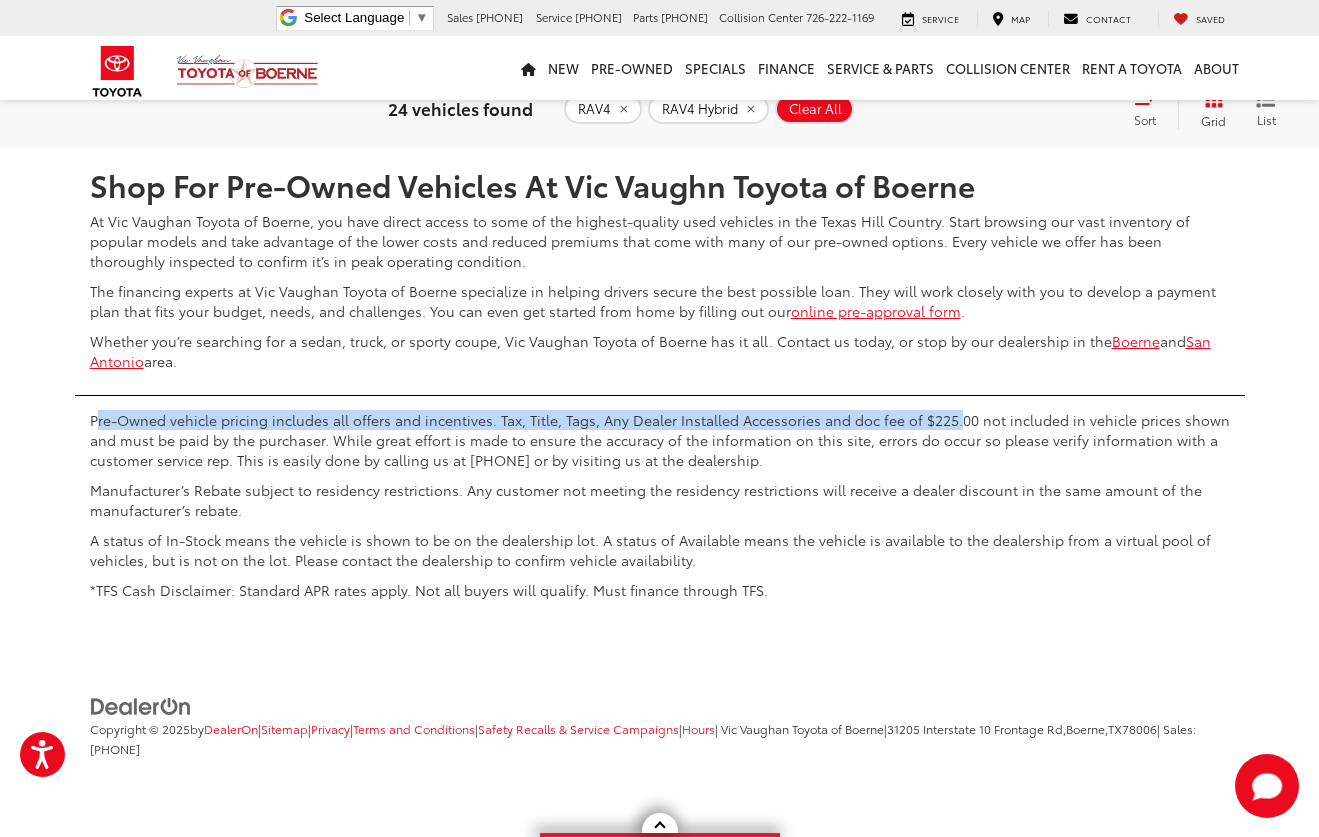 drag, startPoint x: 98, startPoint y: 416, endPoint x: 882, endPoint y: 429, distance: 784.1078 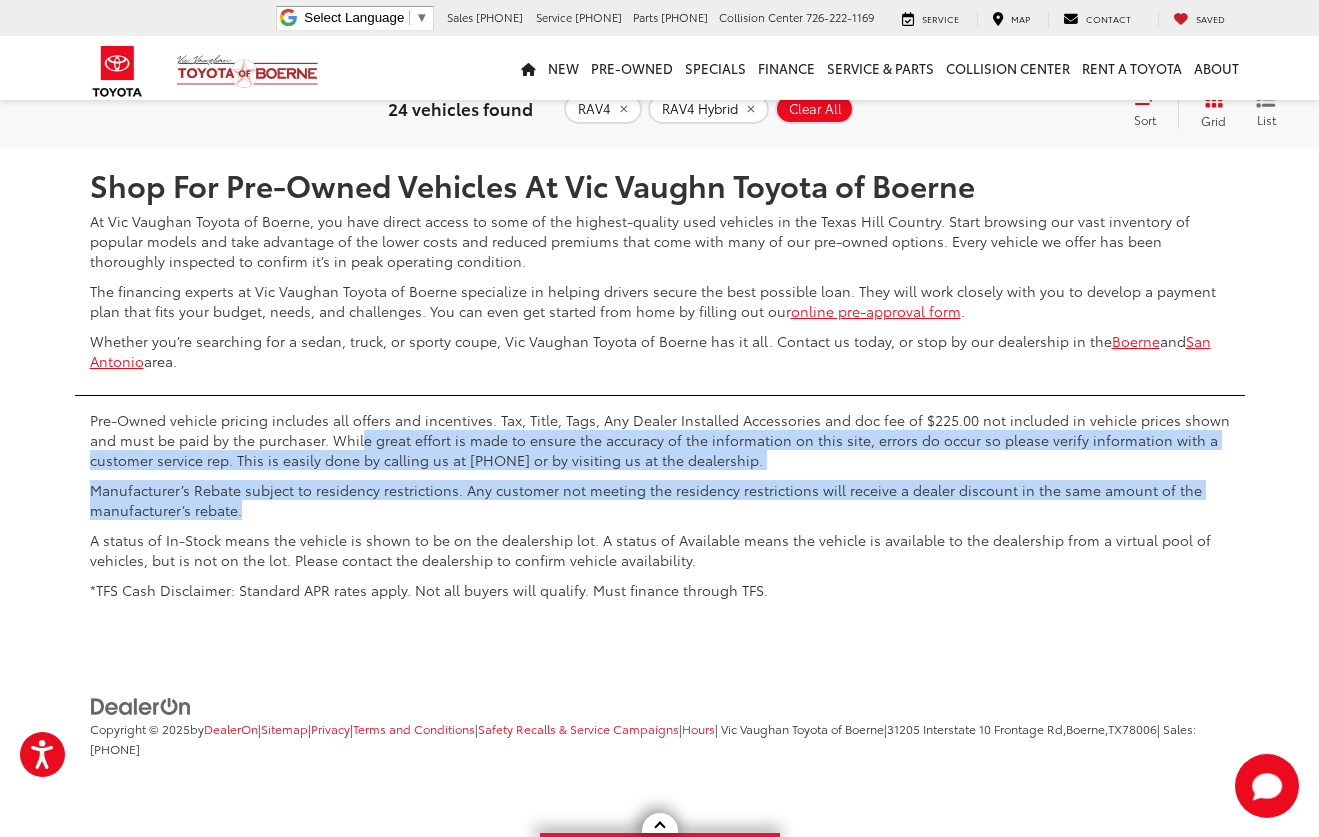 drag, startPoint x: 359, startPoint y: 442, endPoint x: 414, endPoint y: 509, distance: 86.683334 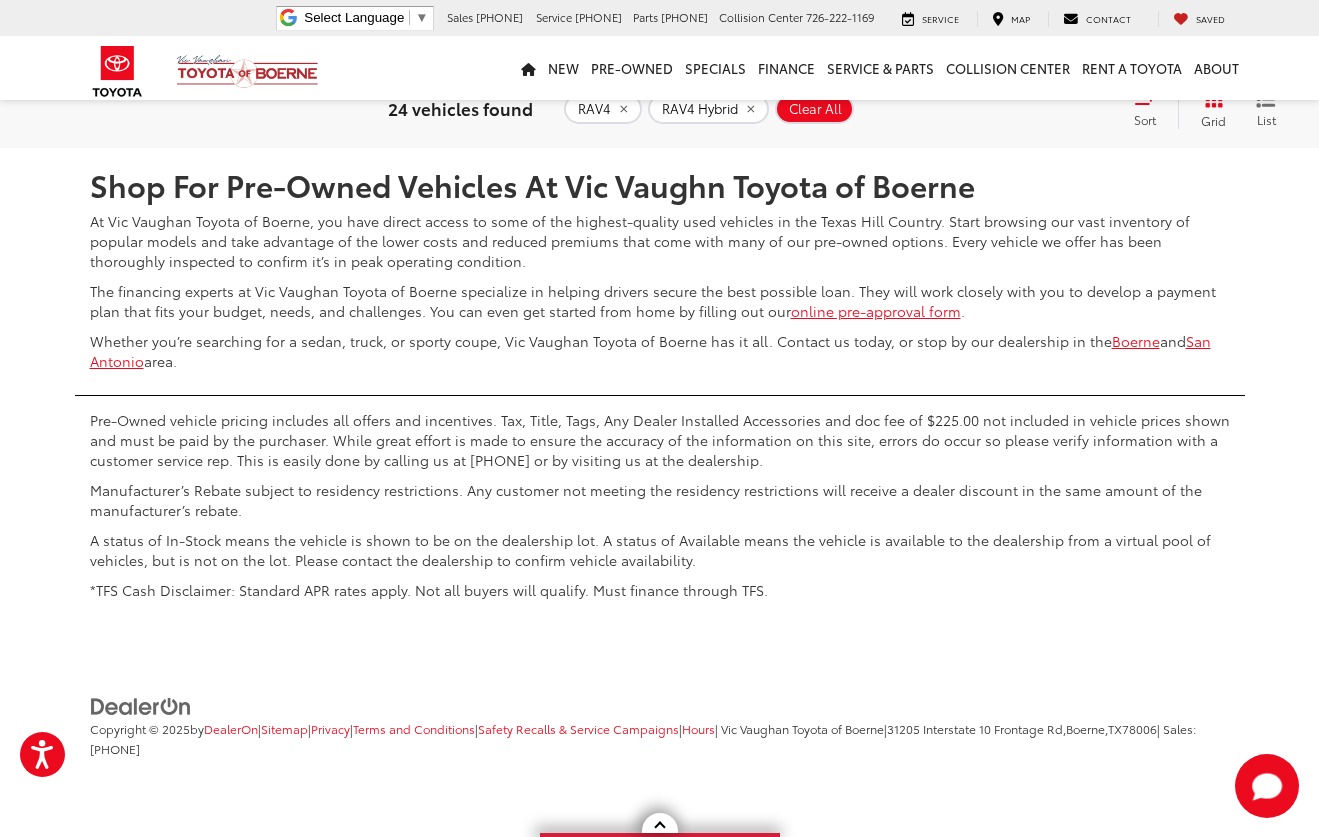 click on "*TFS Cash Disclaimer: Standard APR rates apply. Not all buyers will qualify. Must finance through TFS." at bounding box center [660, 590] 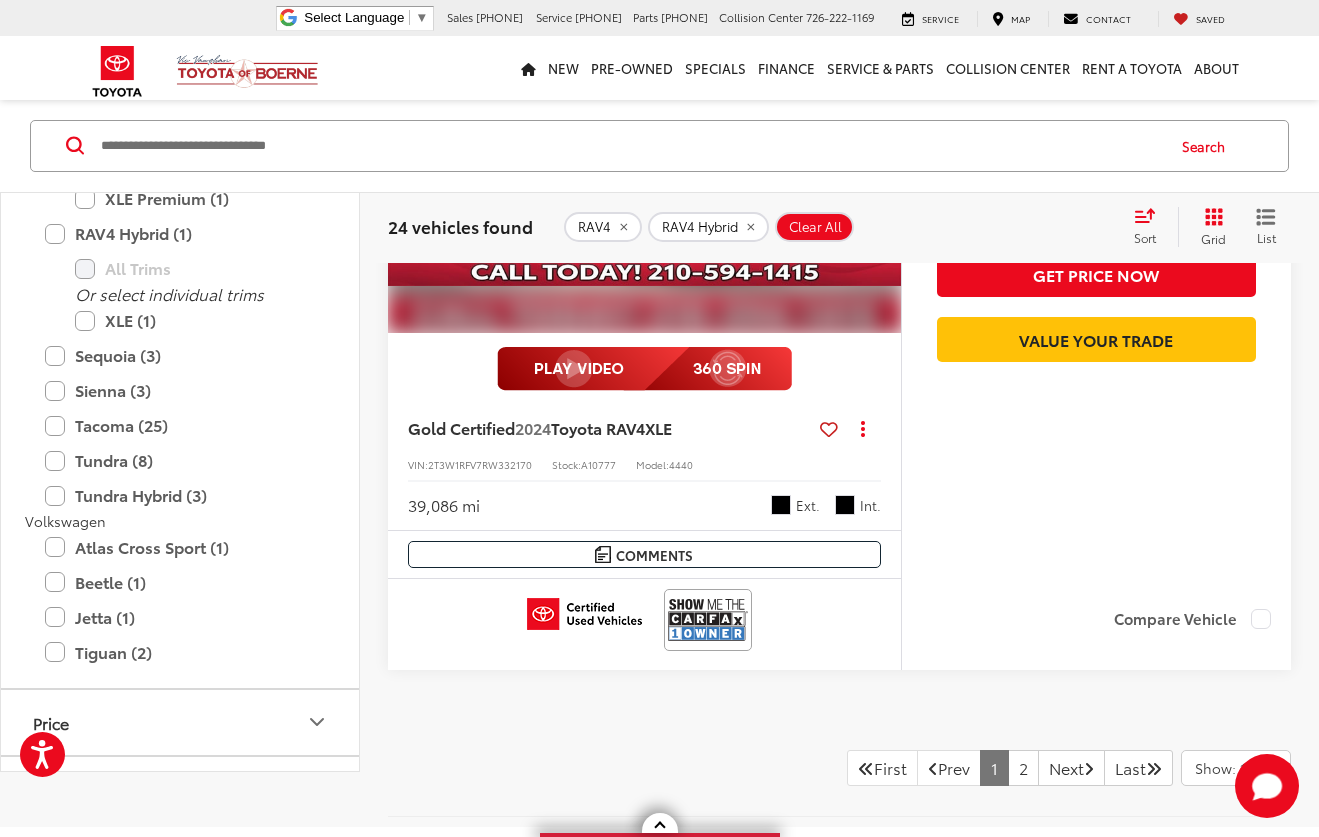 scroll, scrollTop: 8609, scrollLeft: 0, axis: vertical 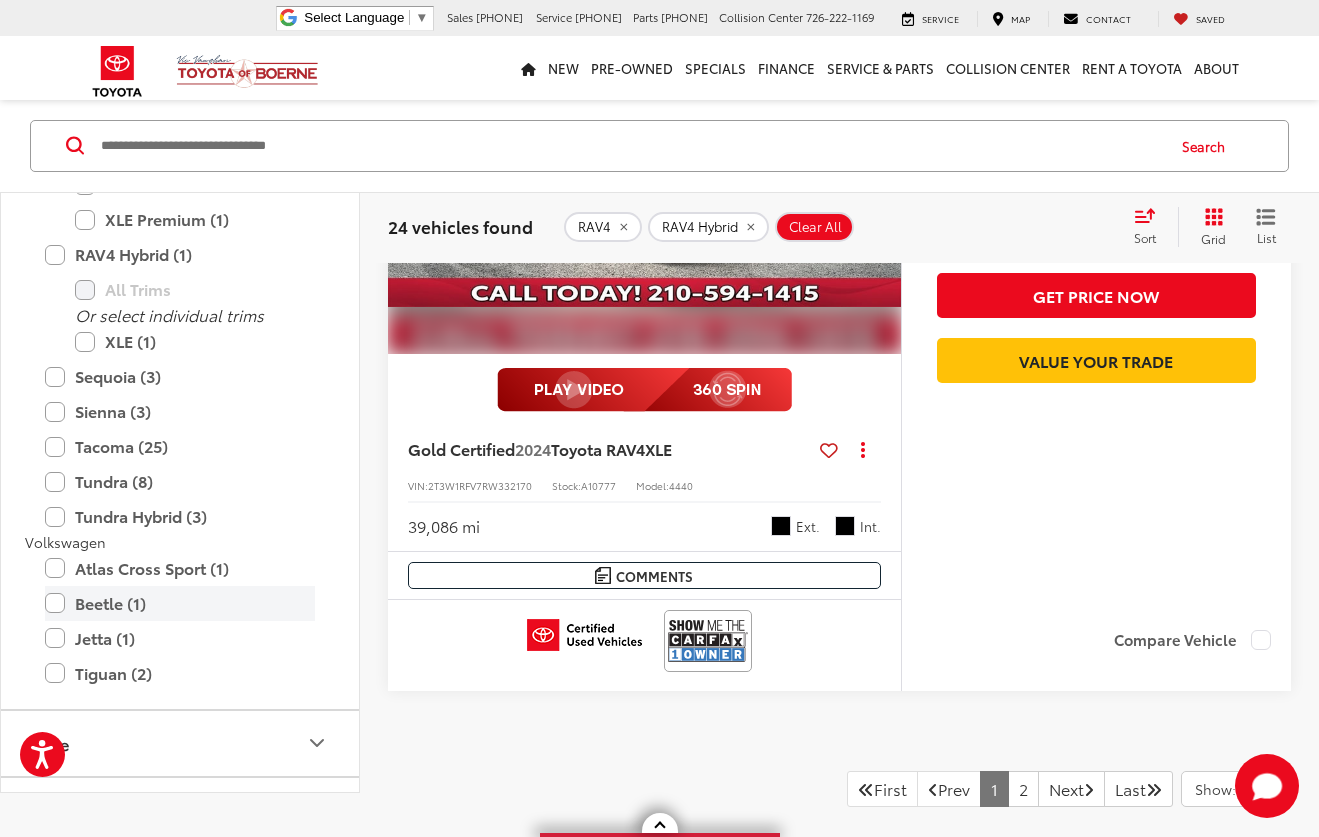 click on "Beetle (1)" at bounding box center (180, 602) 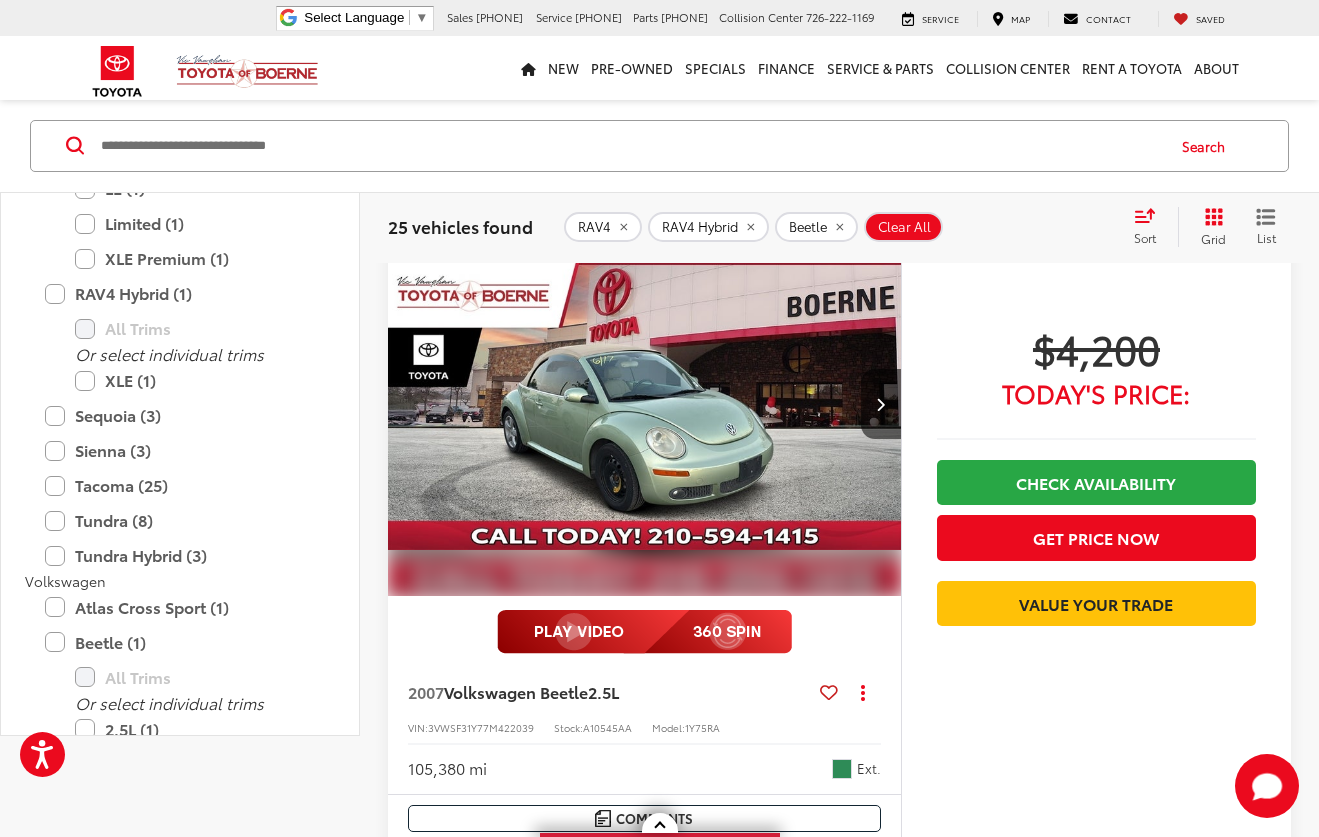 scroll, scrollTop: 0, scrollLeft: 0, axis: both 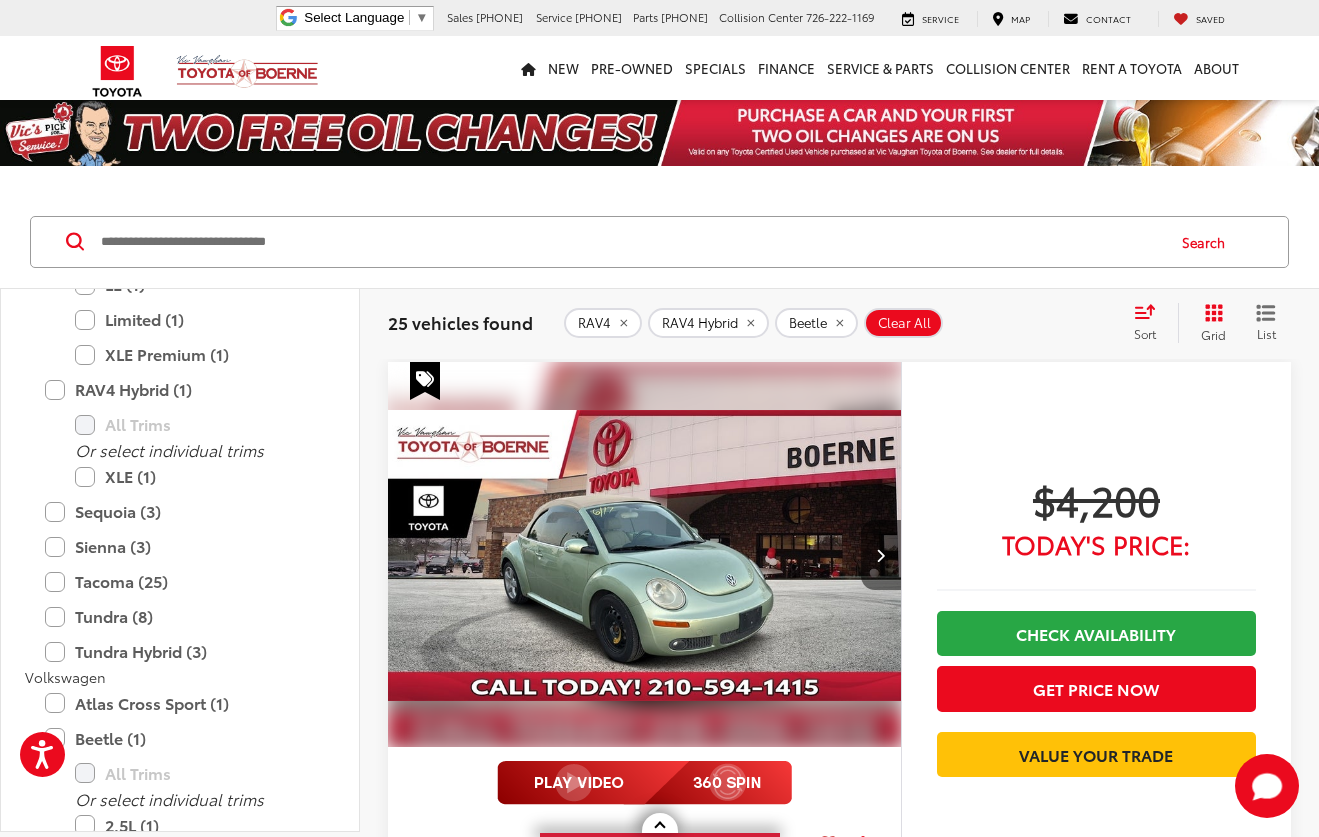 click at bounding box center (880, 555) 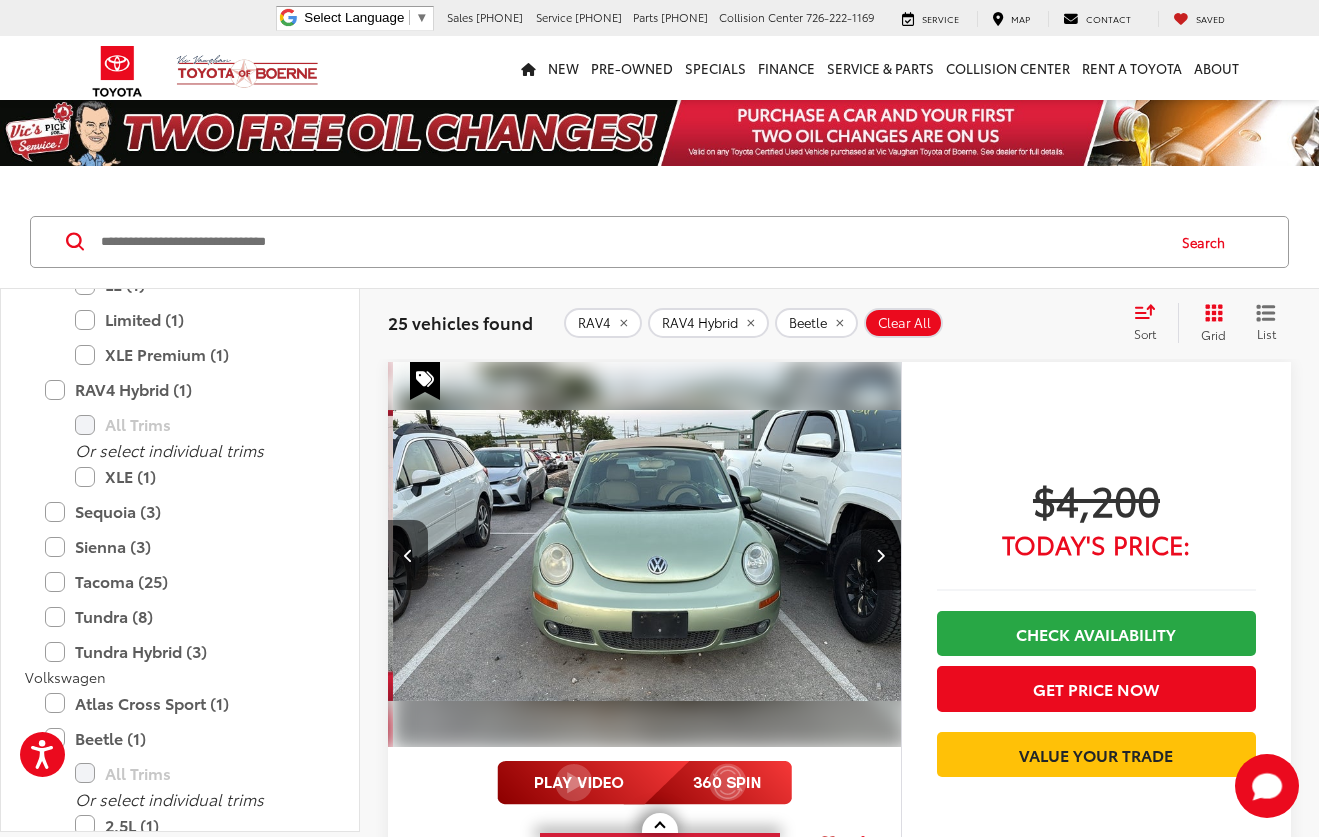 scroll, scrollTop: 0, scrollLeft: 516, axis: horizontal 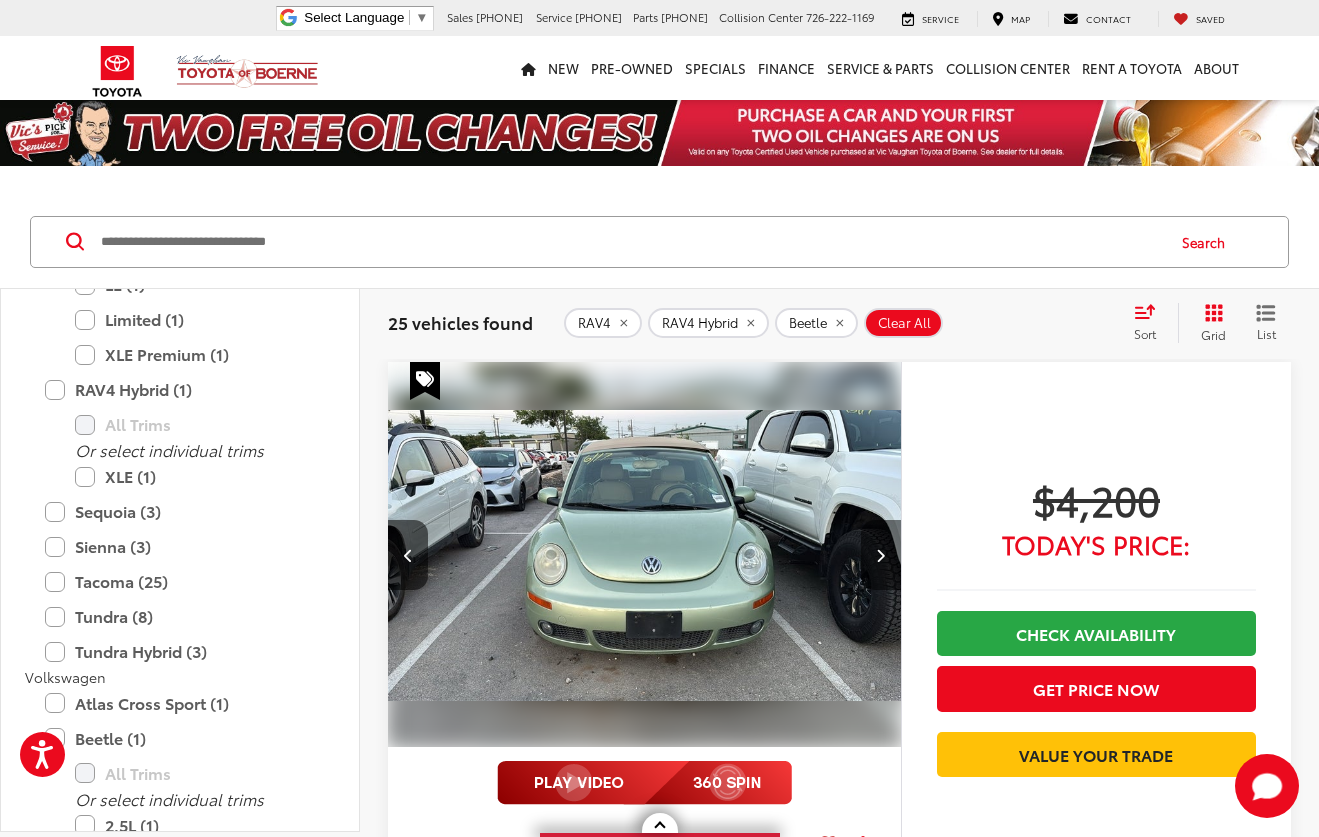 click at bounding box center [880, 555] 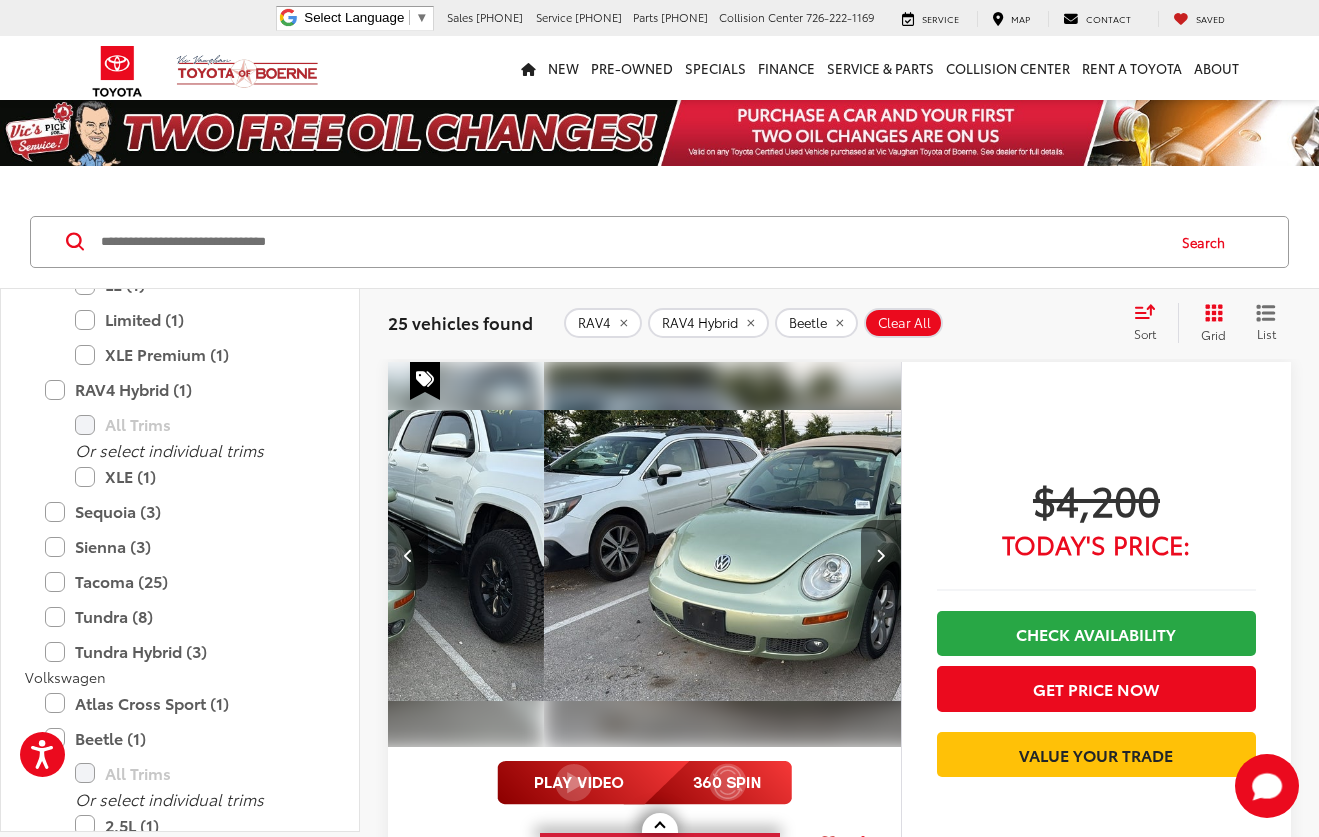 scroll, scrollTop: 0, scrollLeft: 1032, axis: horizontal 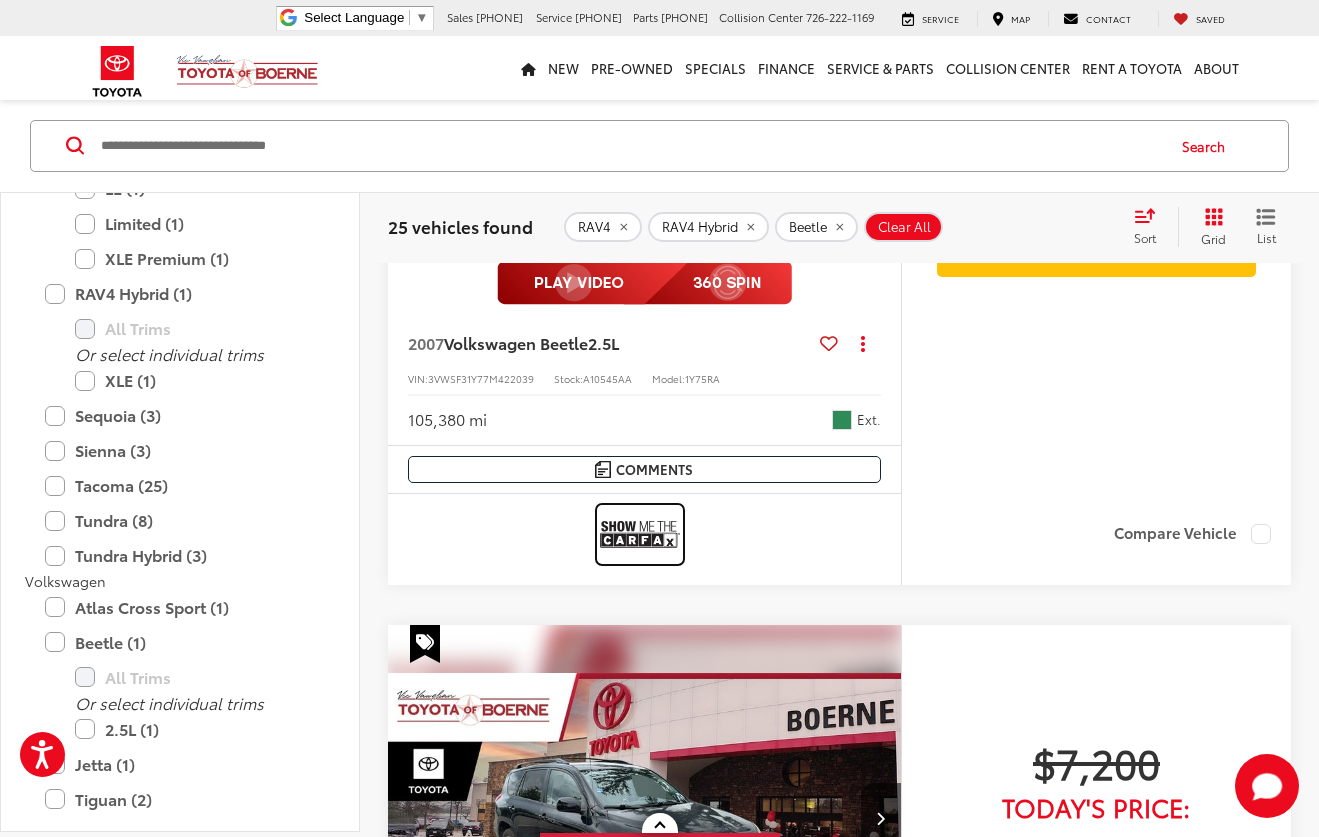 click at bounding box center (640, 534) 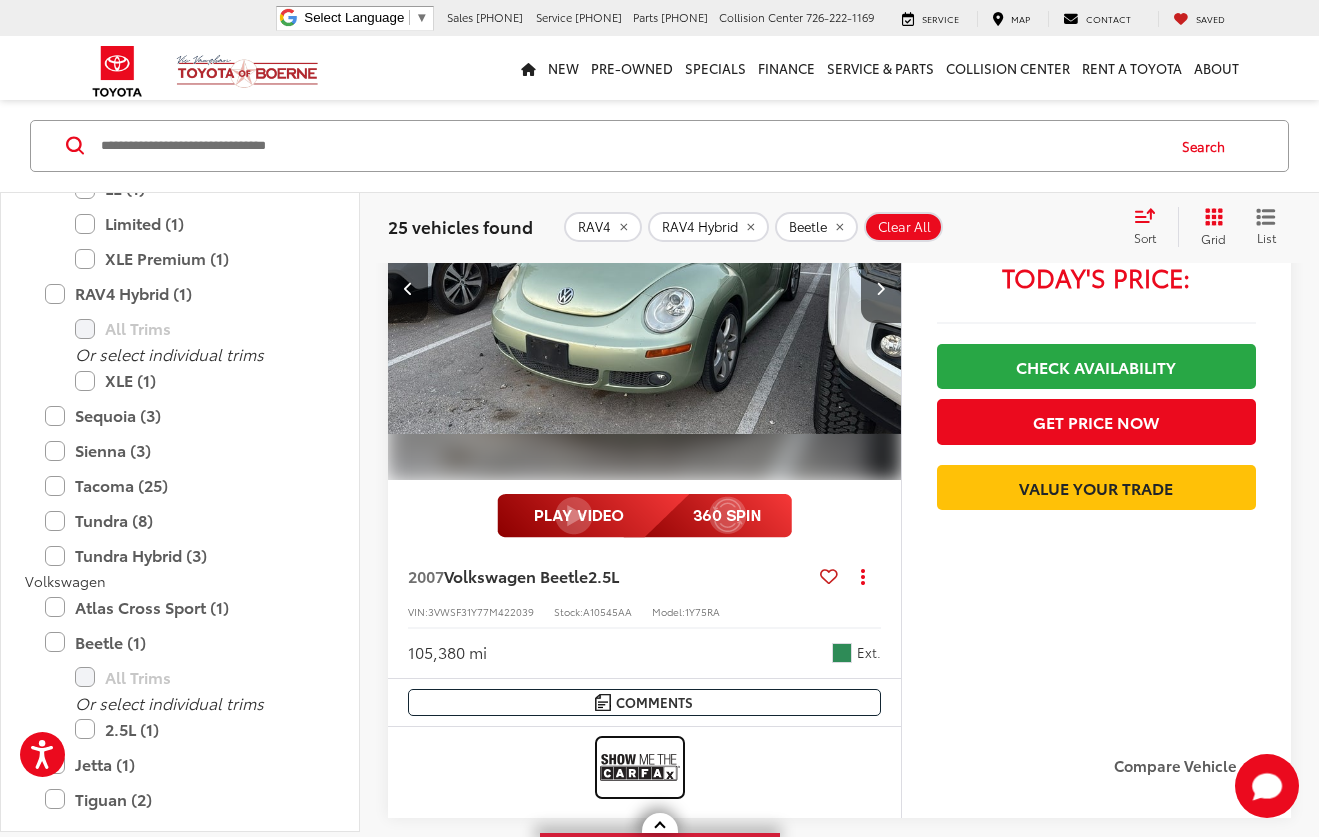 scroll, scrollTop: 0, scrollLeft: 0, axis: both 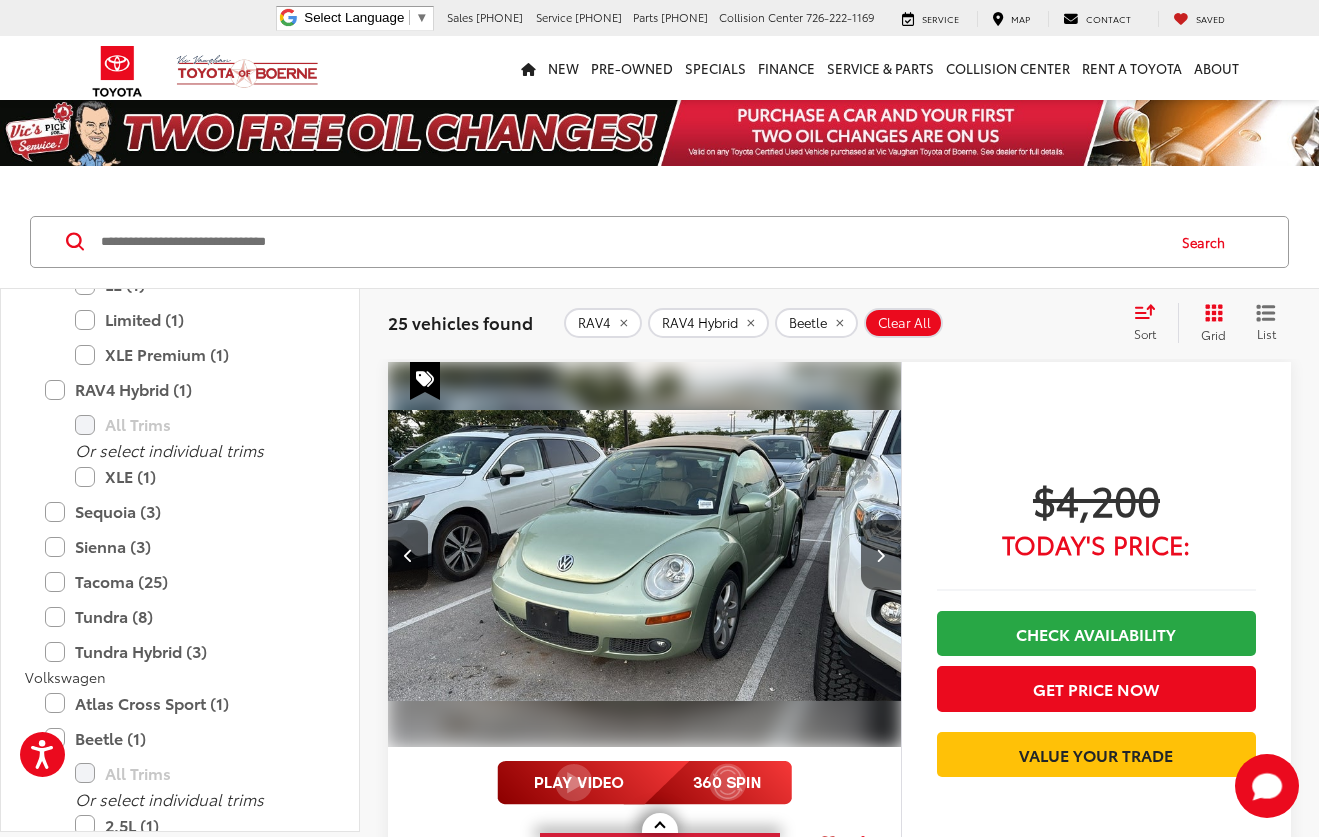 click 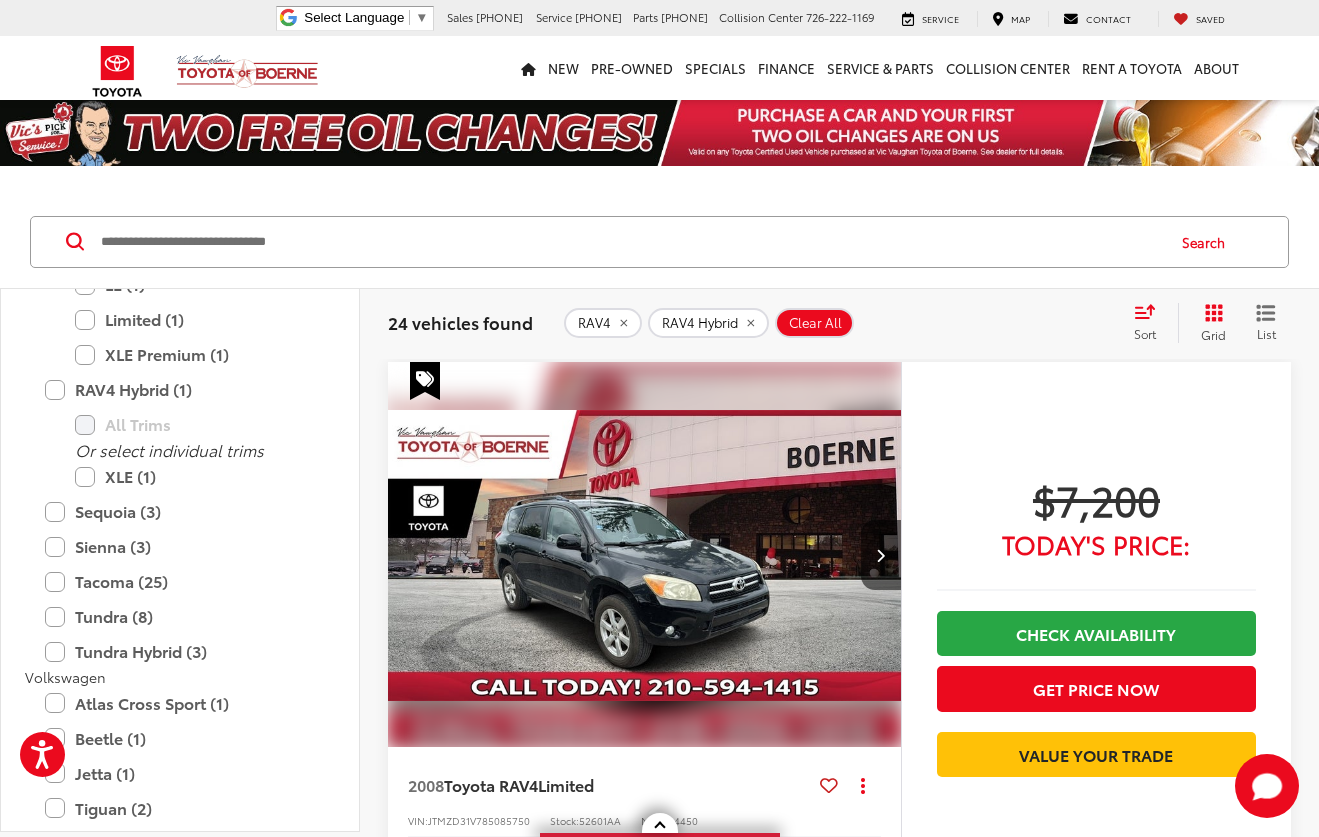 click on "RAV4" 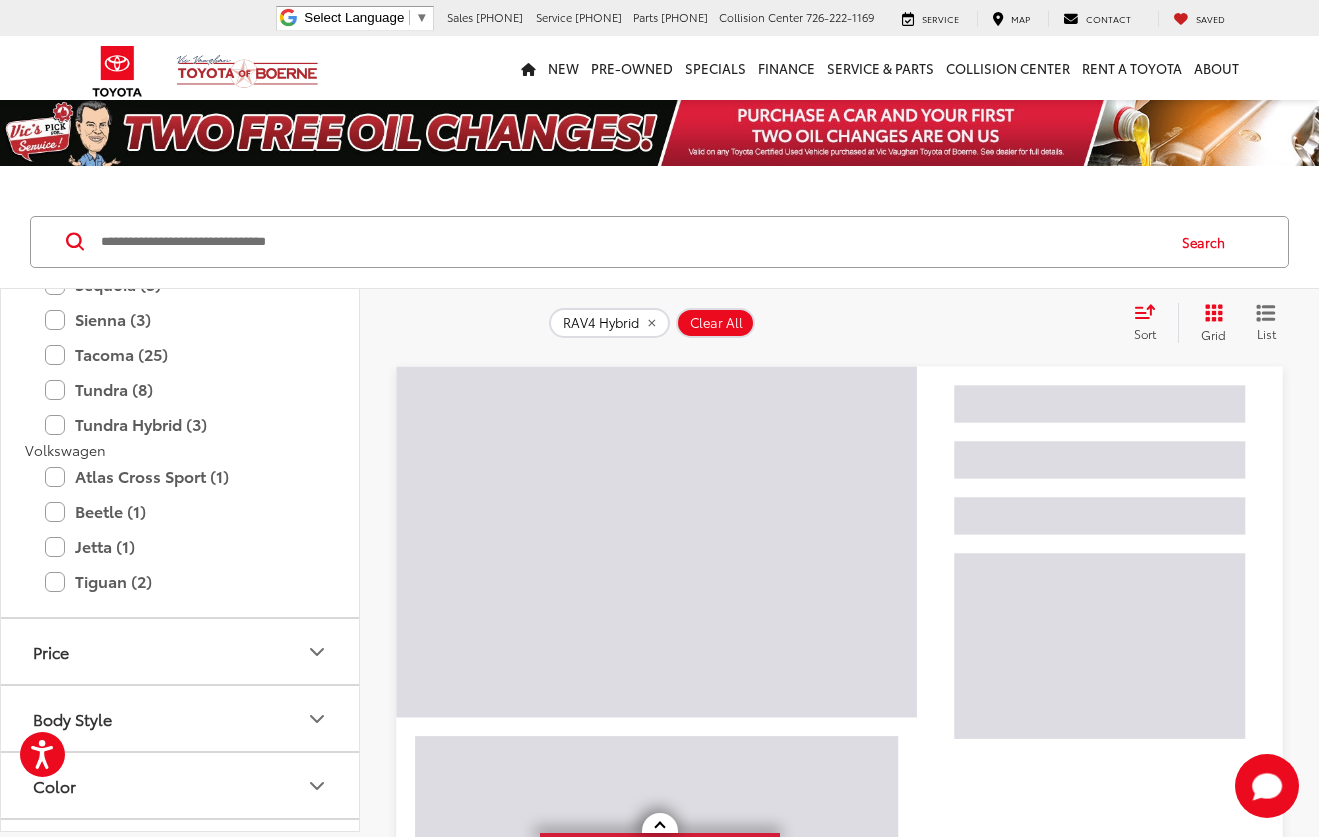 click on "RAV4 Hybrid" at bounding box center [601, 323] 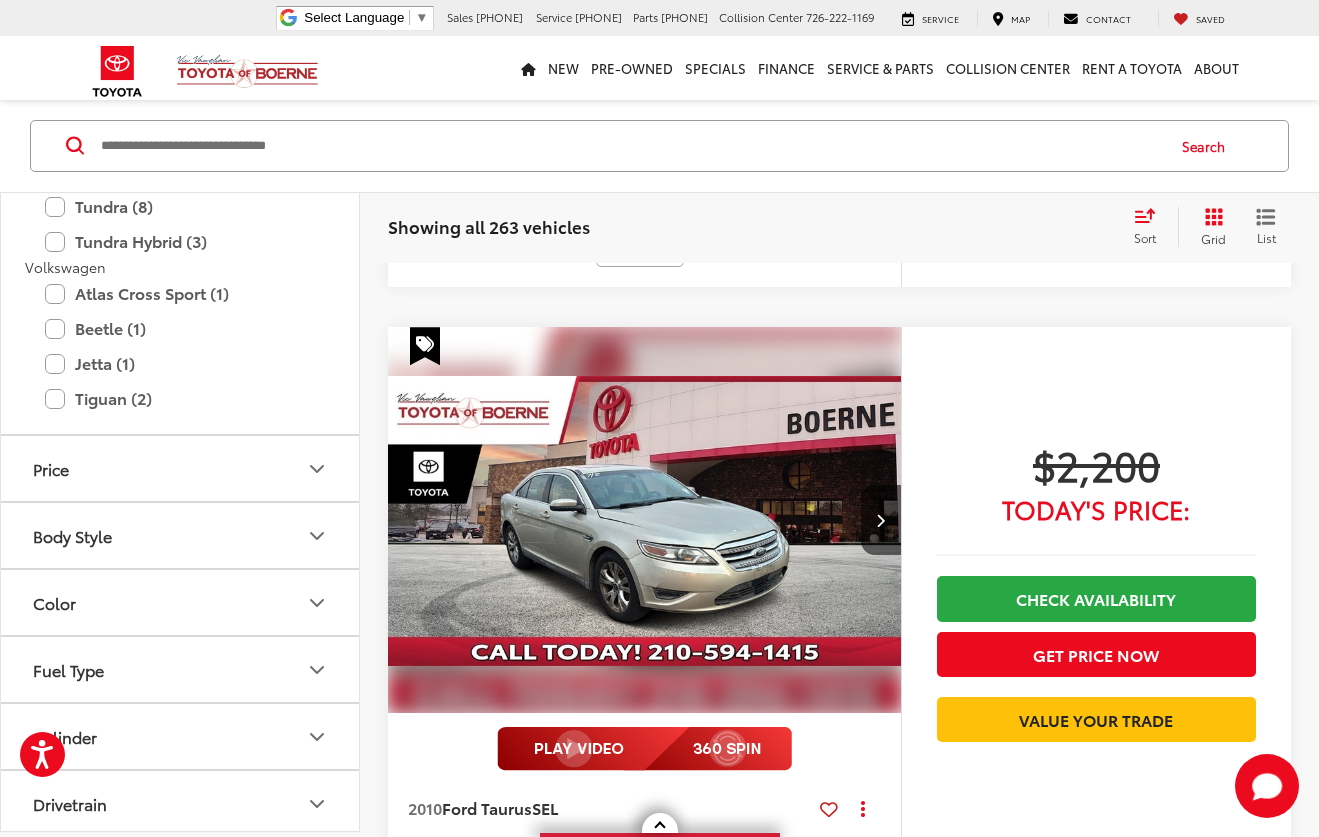 scroll, scrollTop: 1500, scrollLeft: 0, axis: vertical 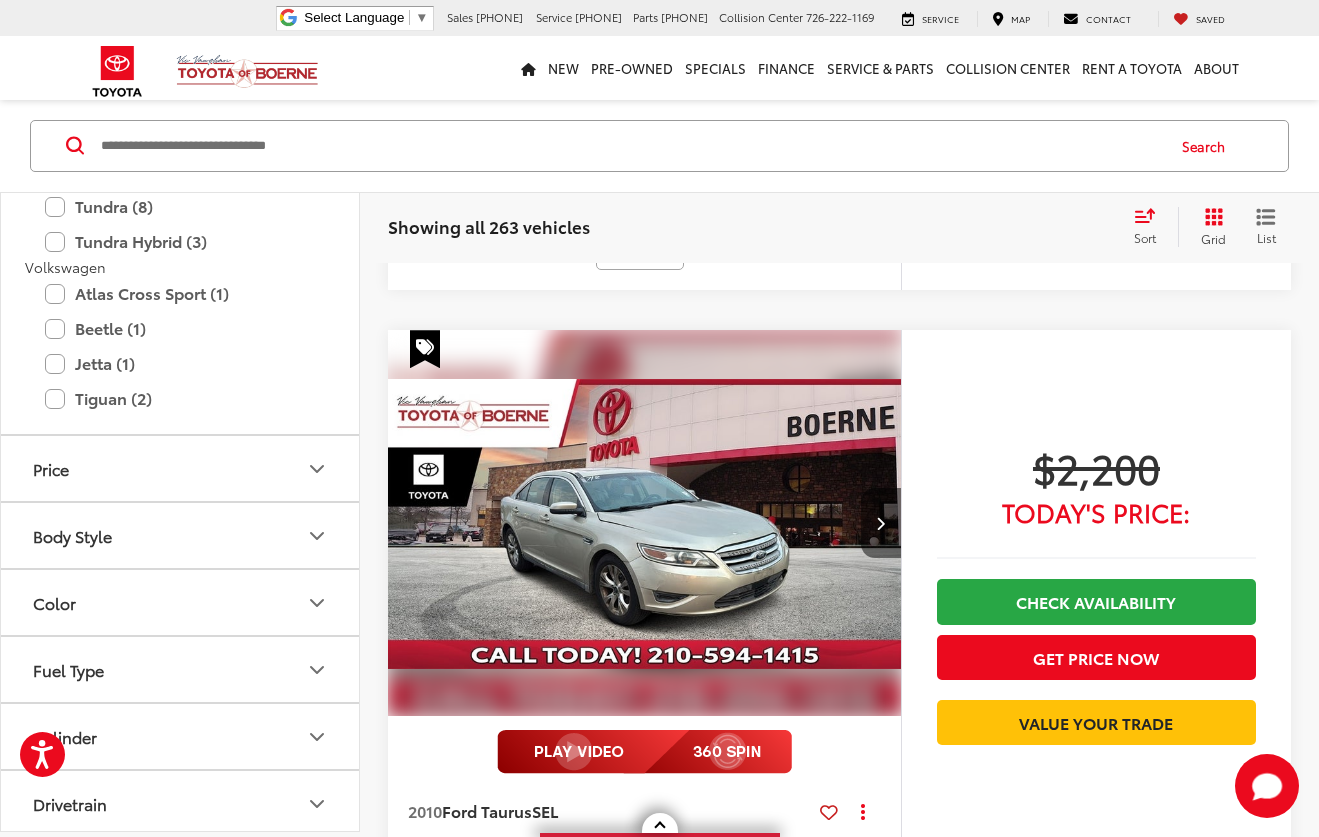 click at bounding box center (881, 523) 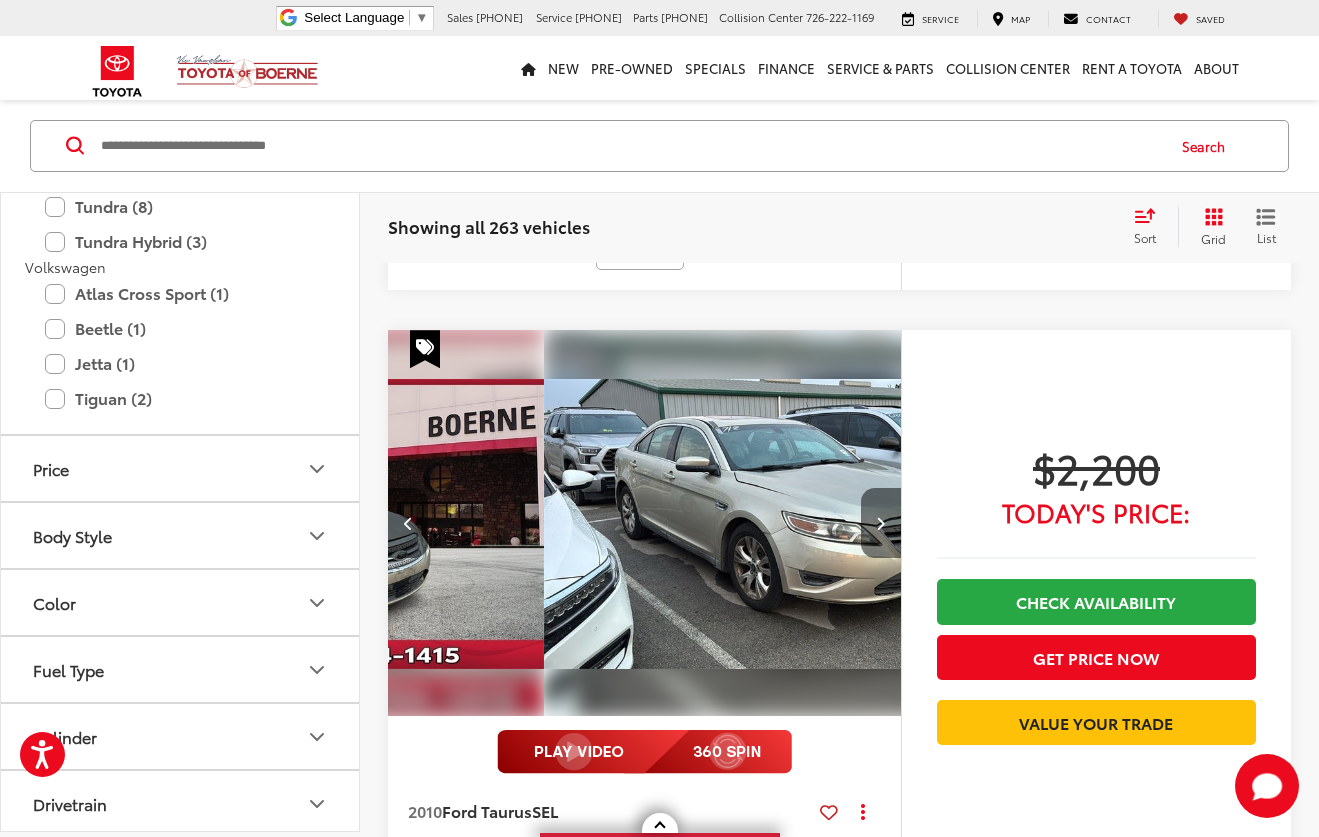 scroll, scrollTop: 0, scrollLeft: 516, axis: horizontal 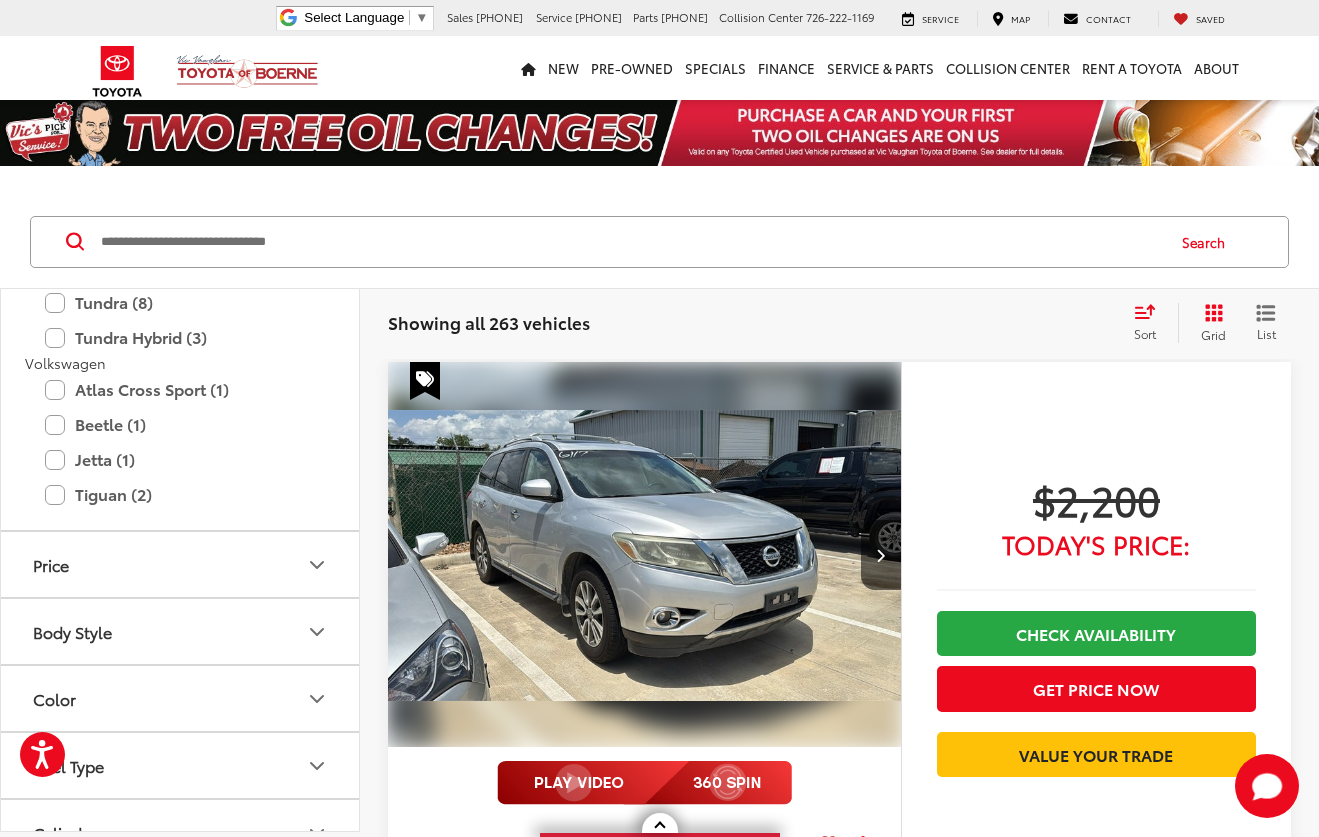 click 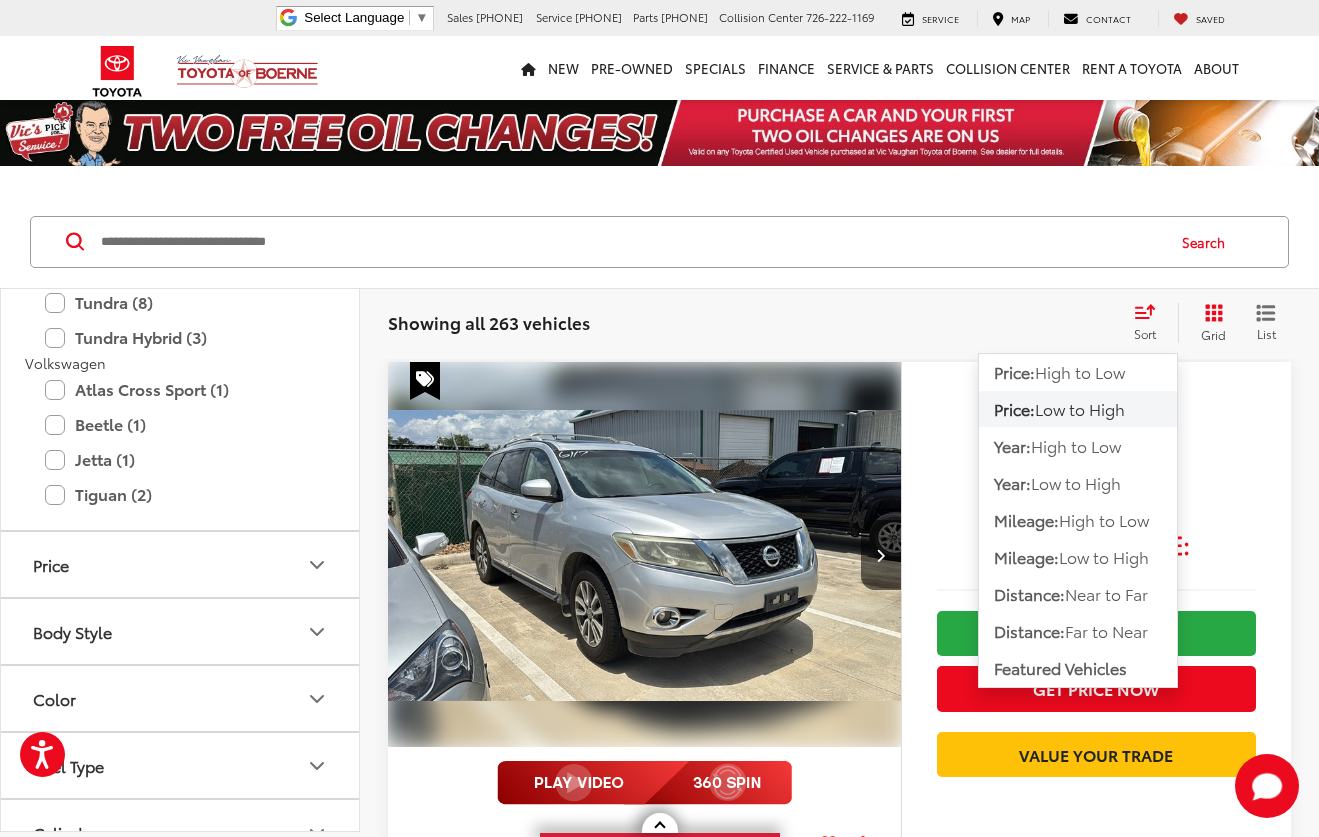 click on "Low to High" at bounding box center [1080, 408] 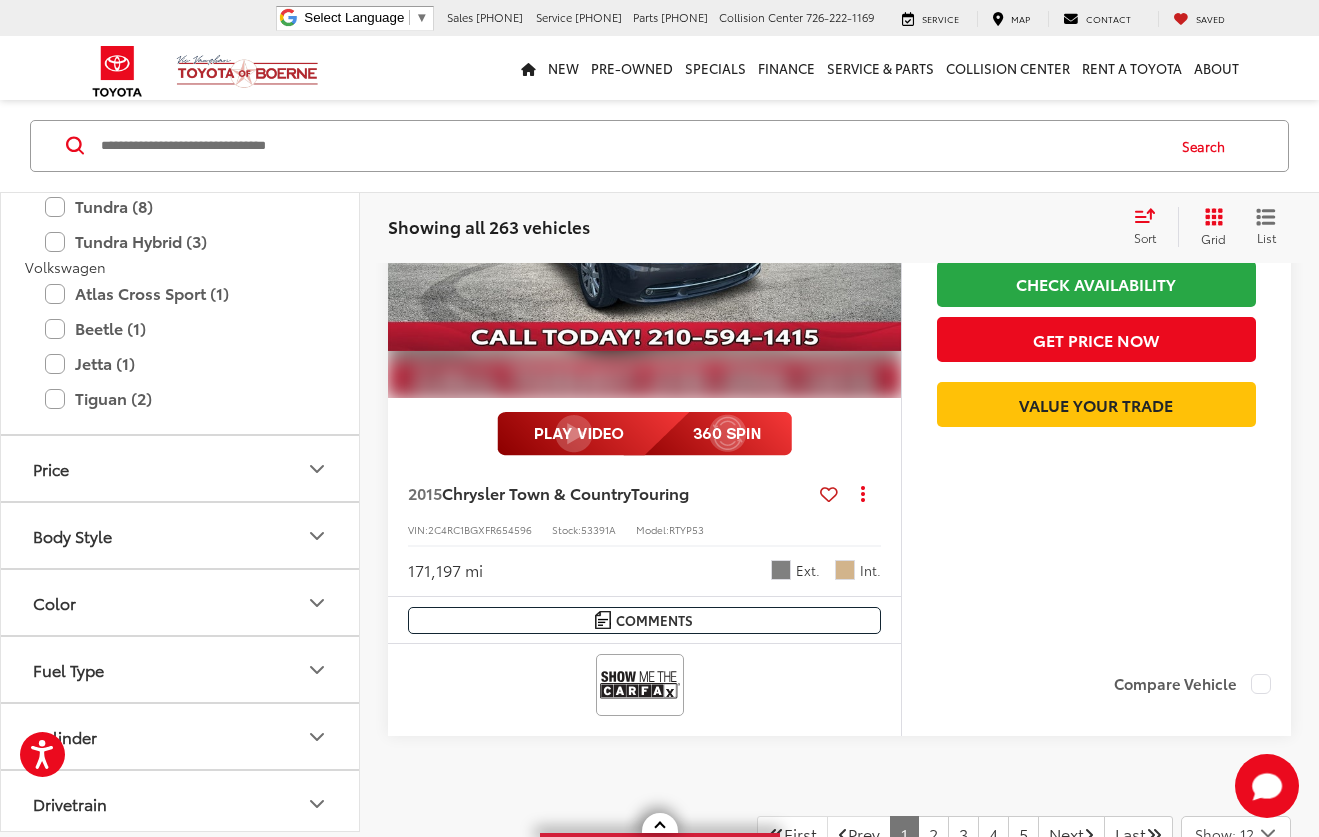 scroll, scrollTop: 8616, scrollLeft: 0, axis: vertical 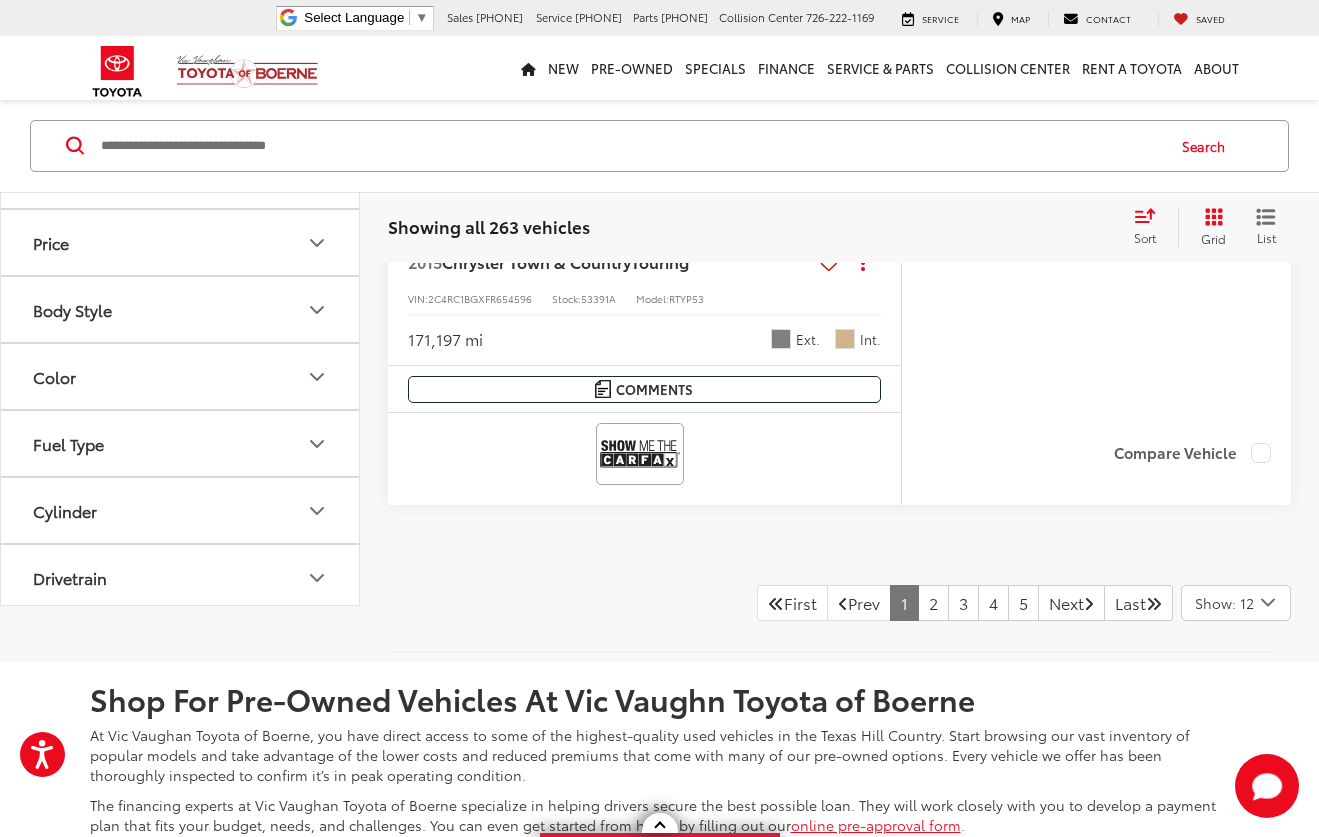 click 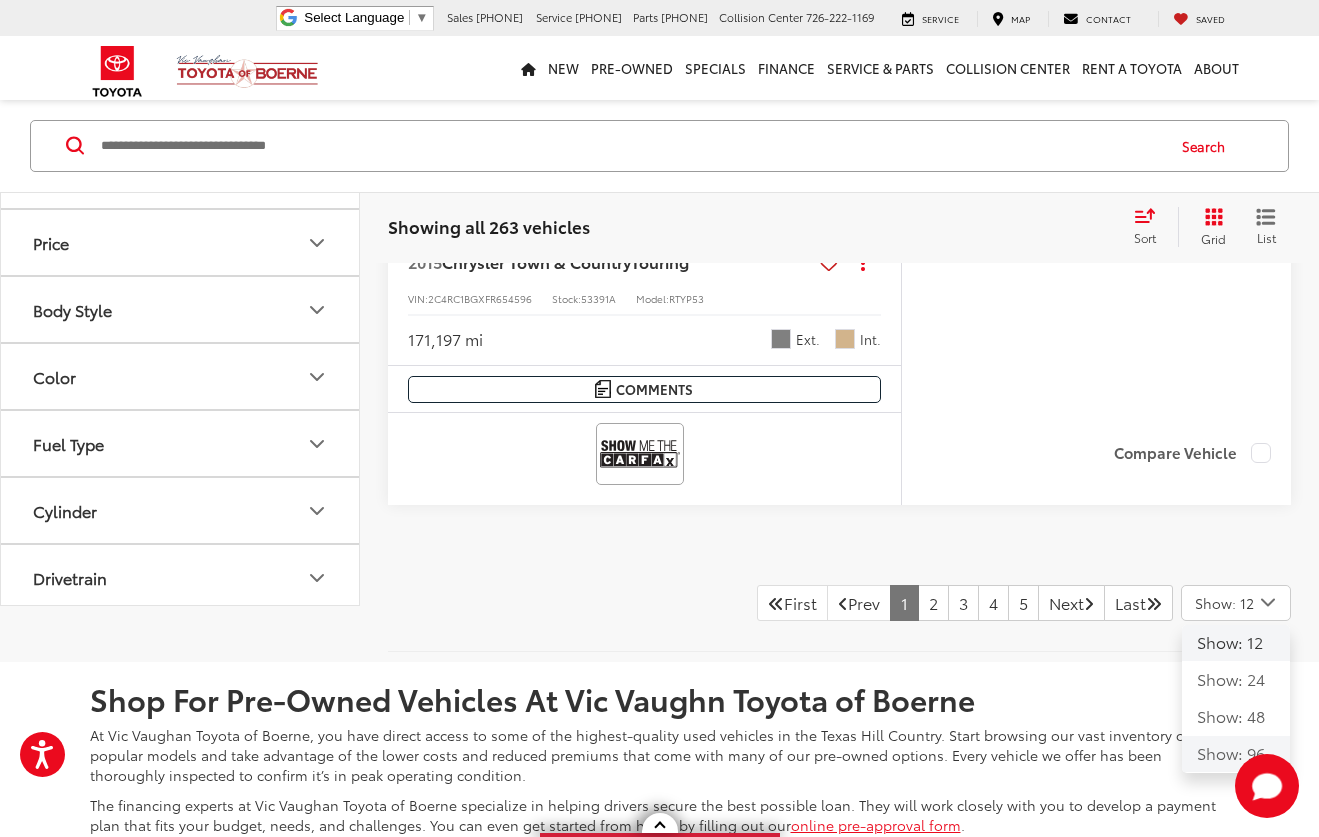 click on "Show: 96" 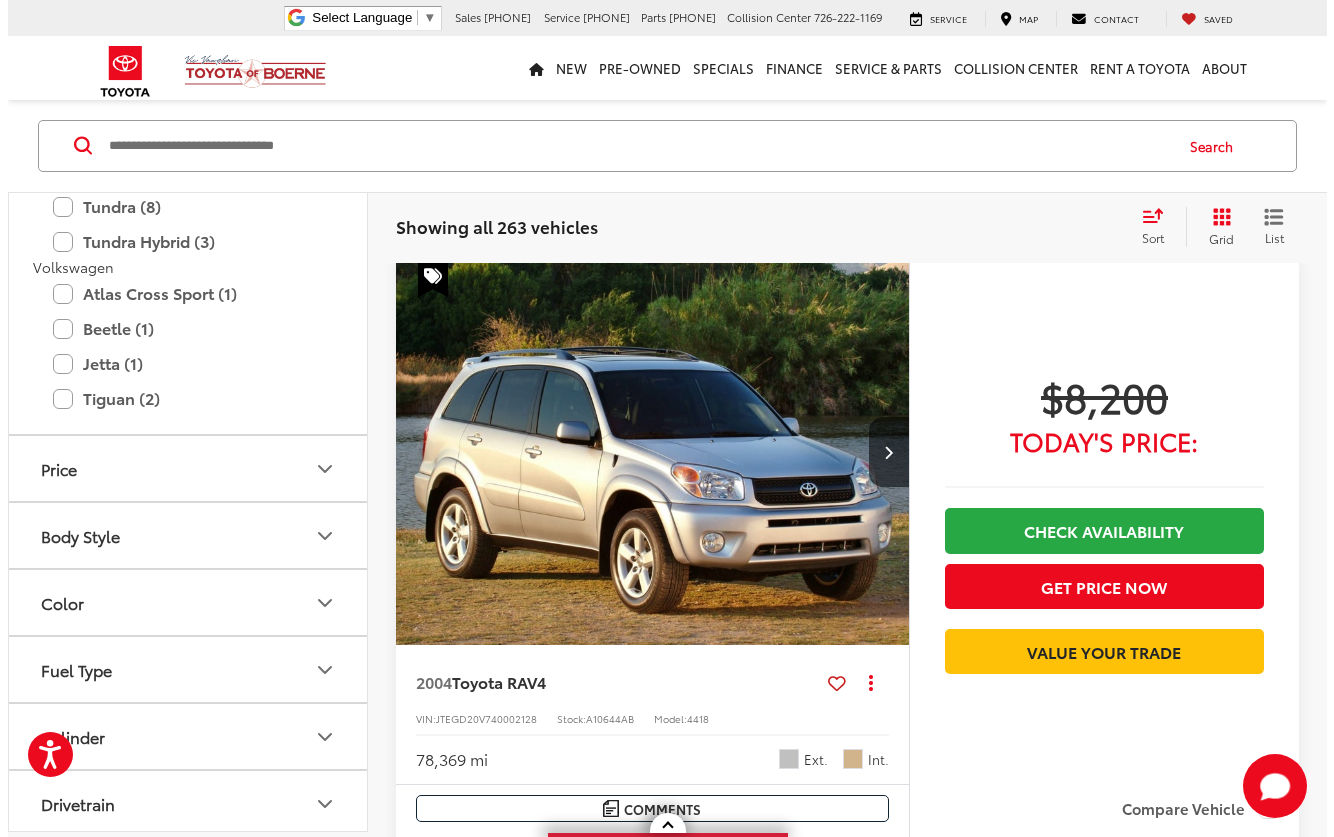 scroll, scrollTop: 19828, scrollLeft: 0, axis: vertical 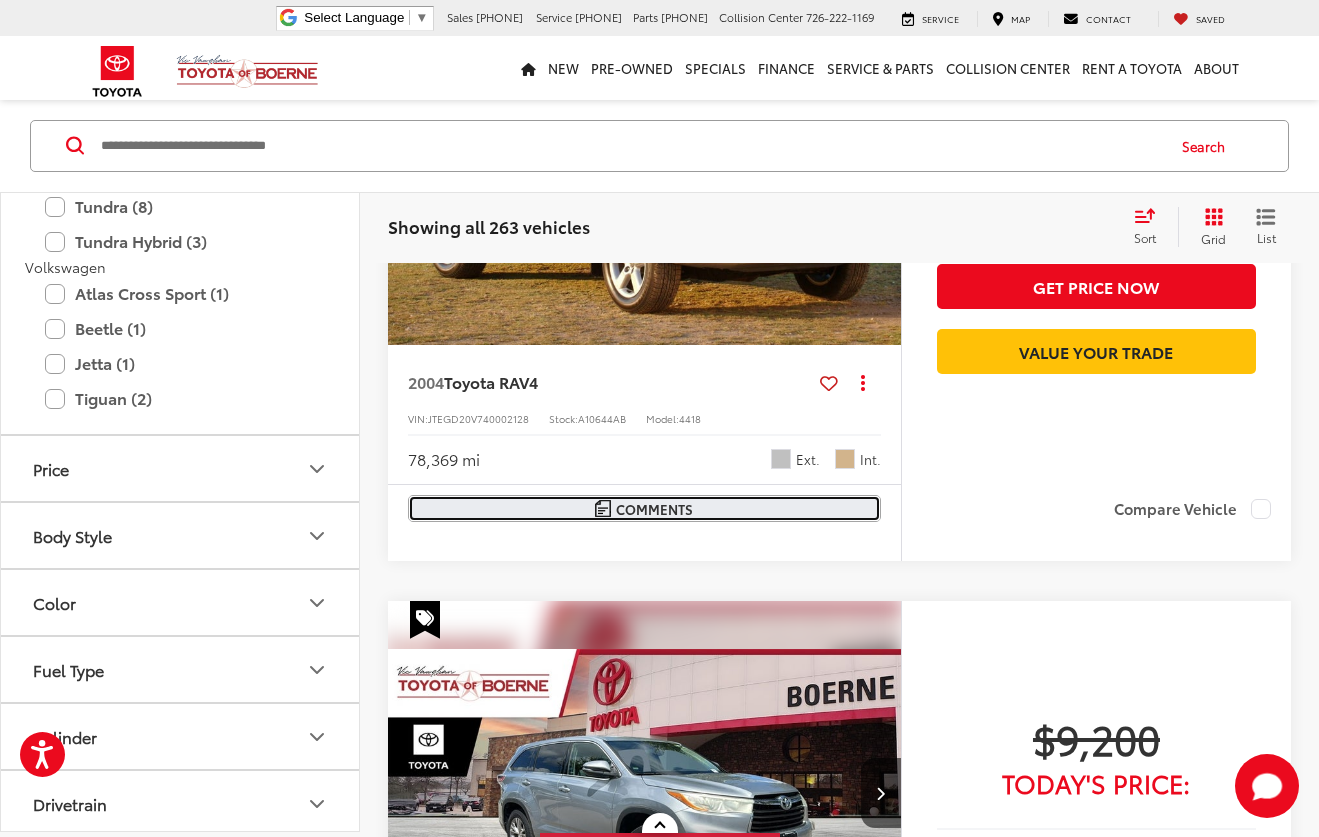 click on "Comments" at bounding box center (654, 509) 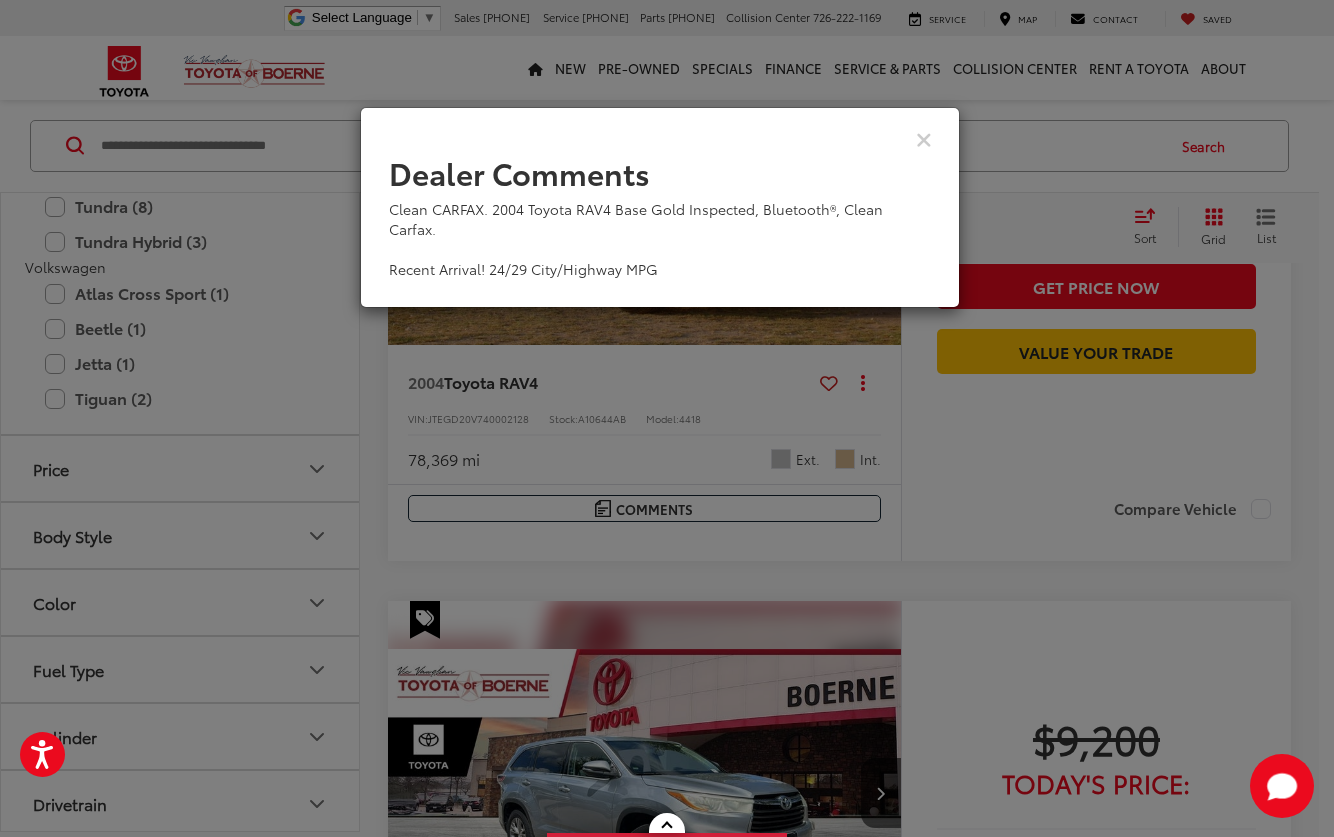 click at bounding box center (660, 138) 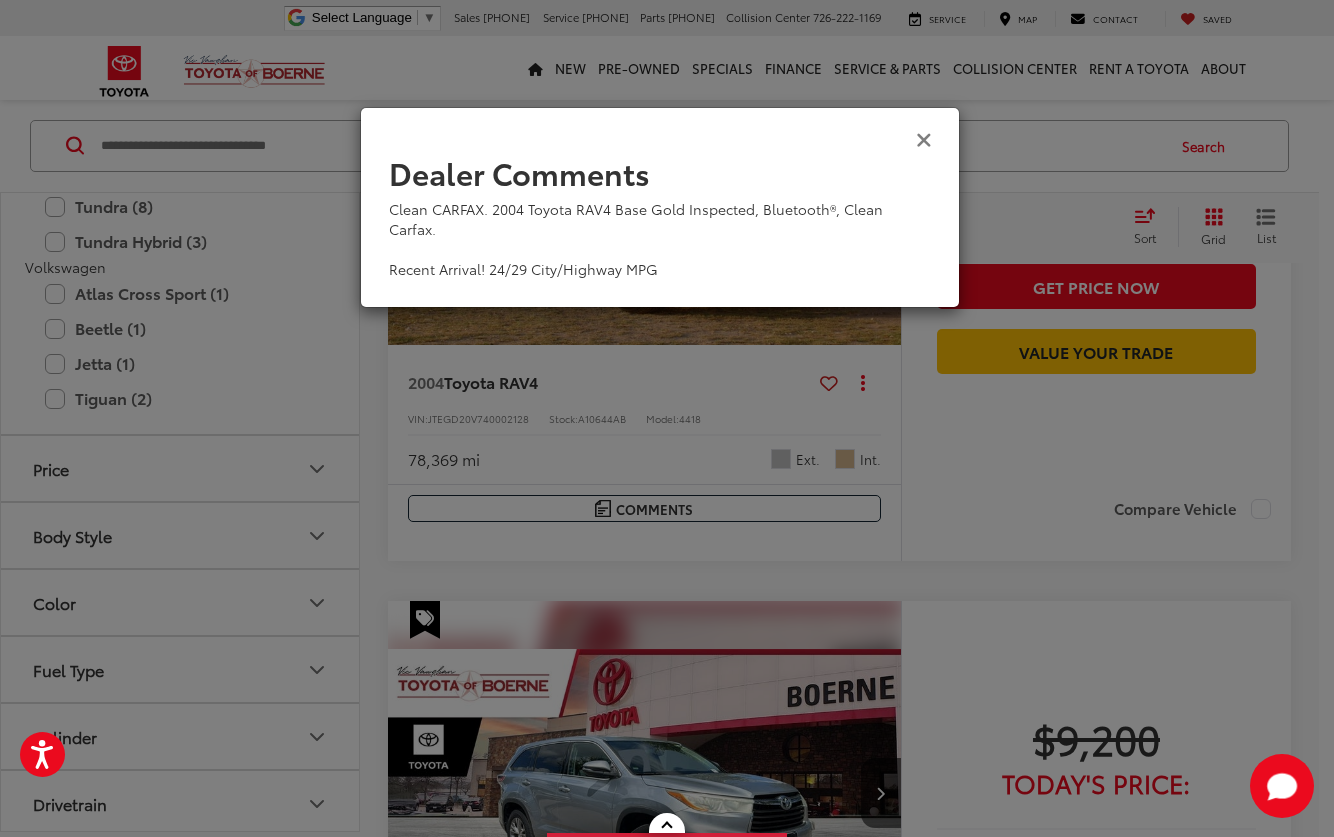 click at bounding box center [924, 138] 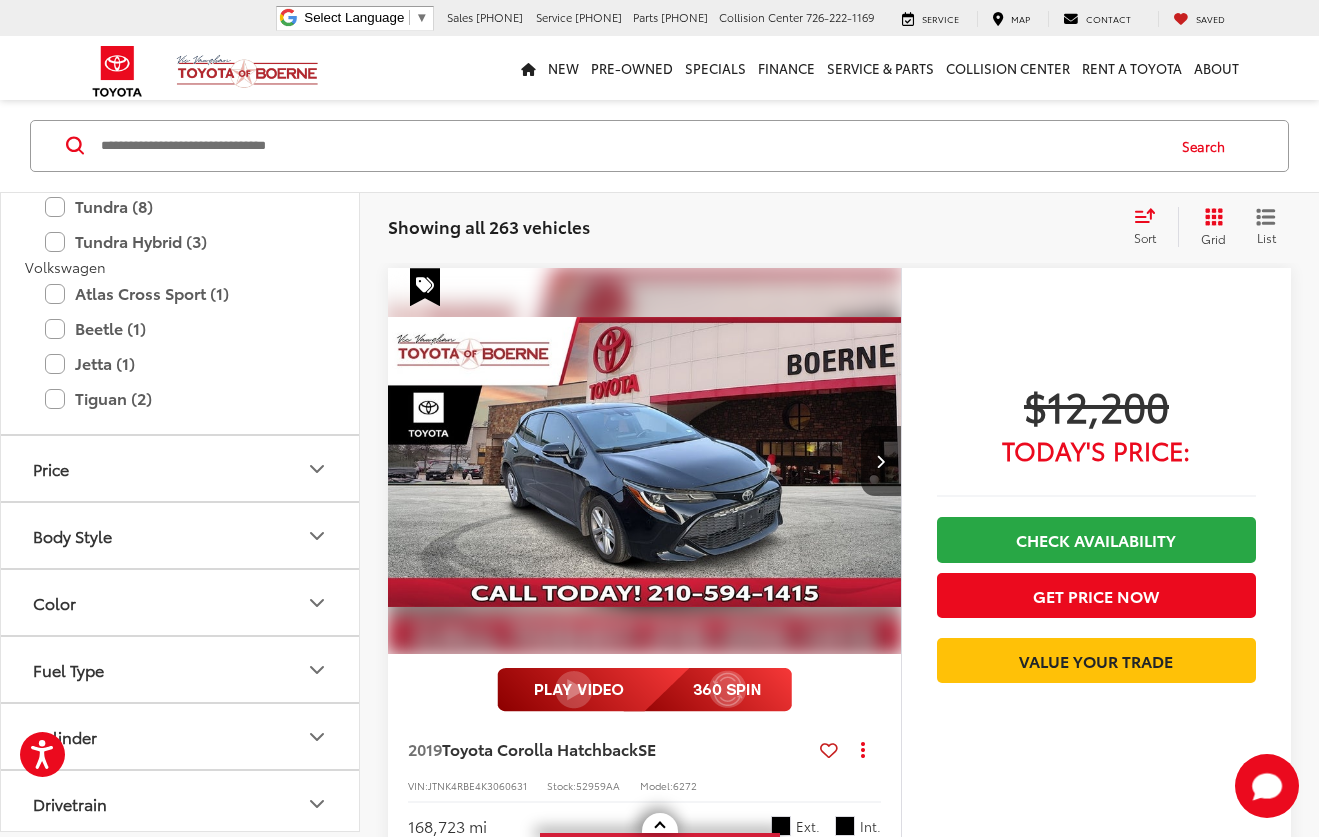 scroll, scrollTop: 27028, scrollLeft: 0, axis: vertical 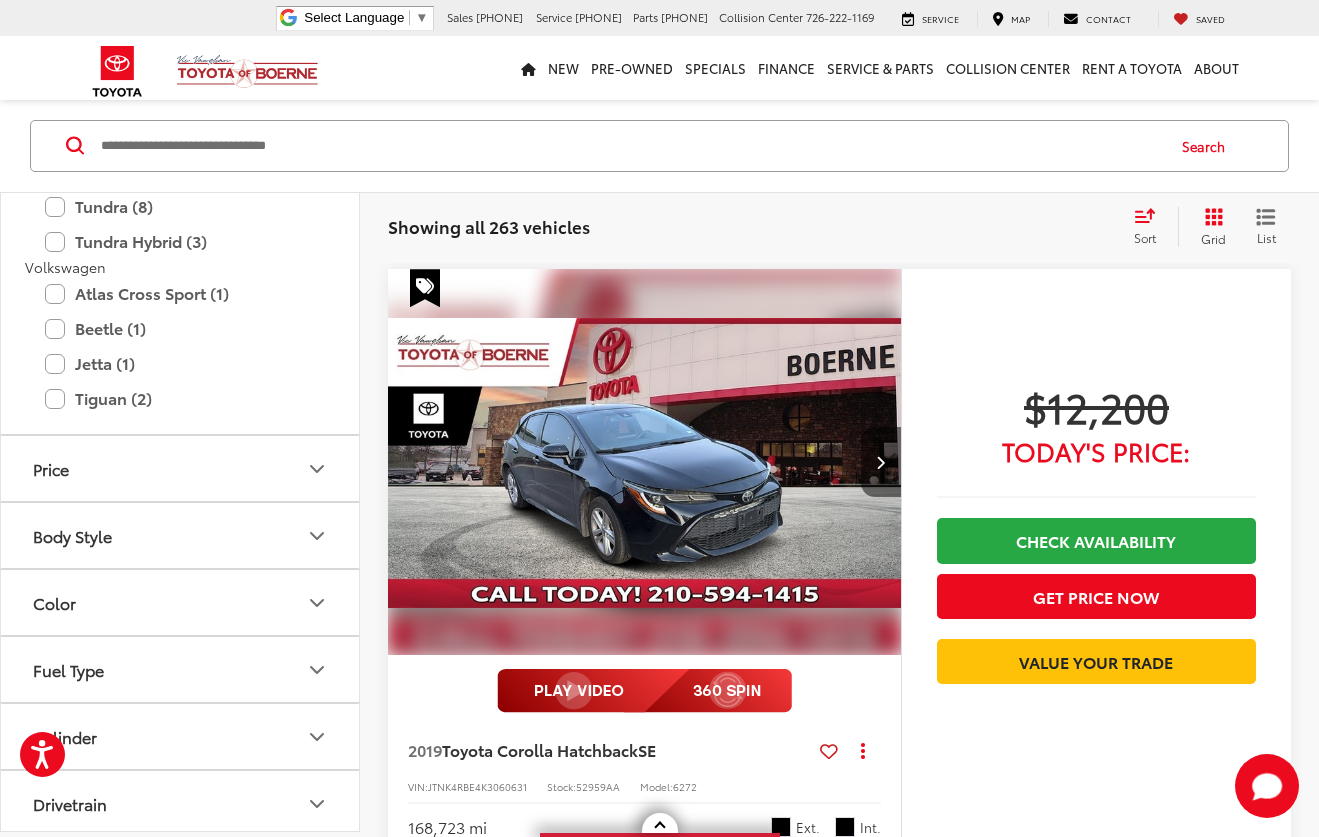 click at bounding box center [881, 462] 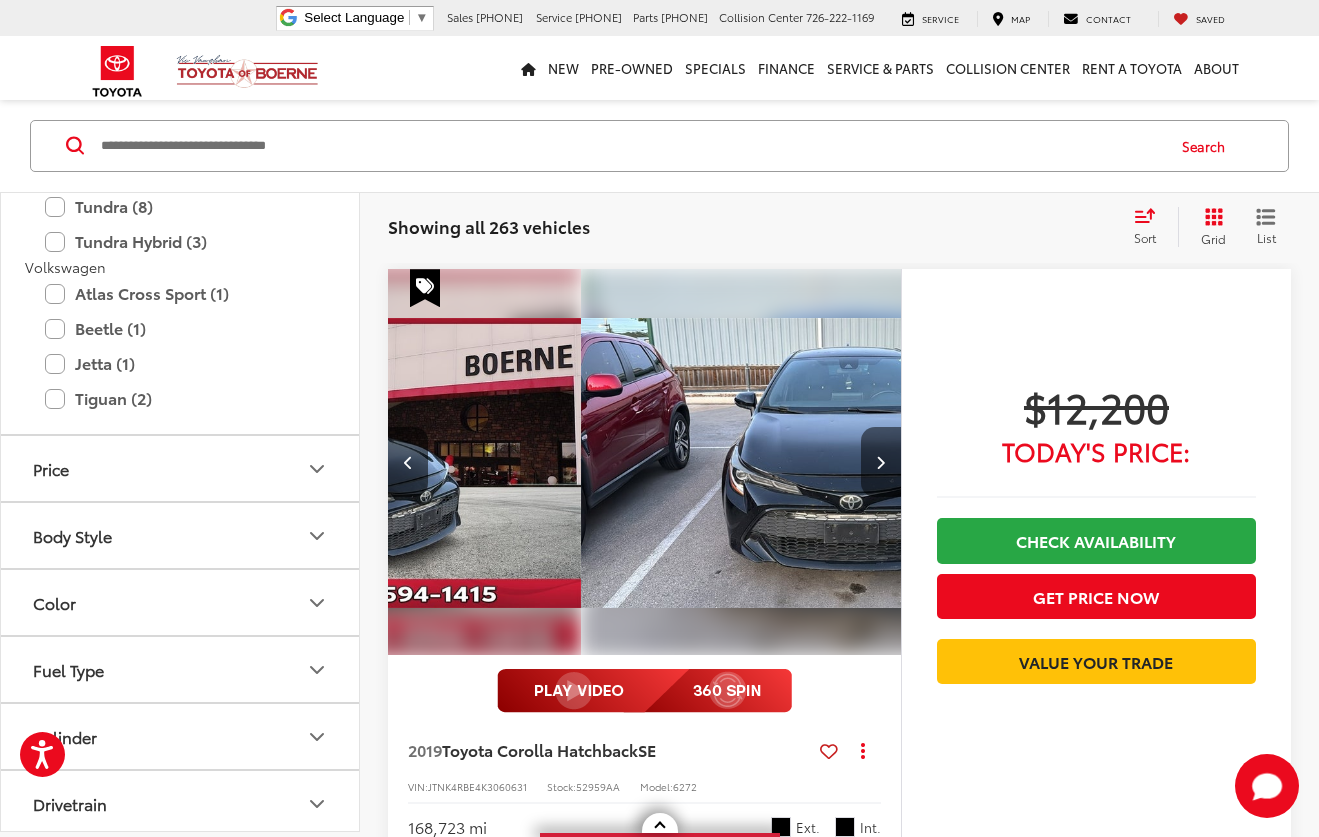 scroll, scrollTop: 0, scrollLeft: 516, axis: horizontal 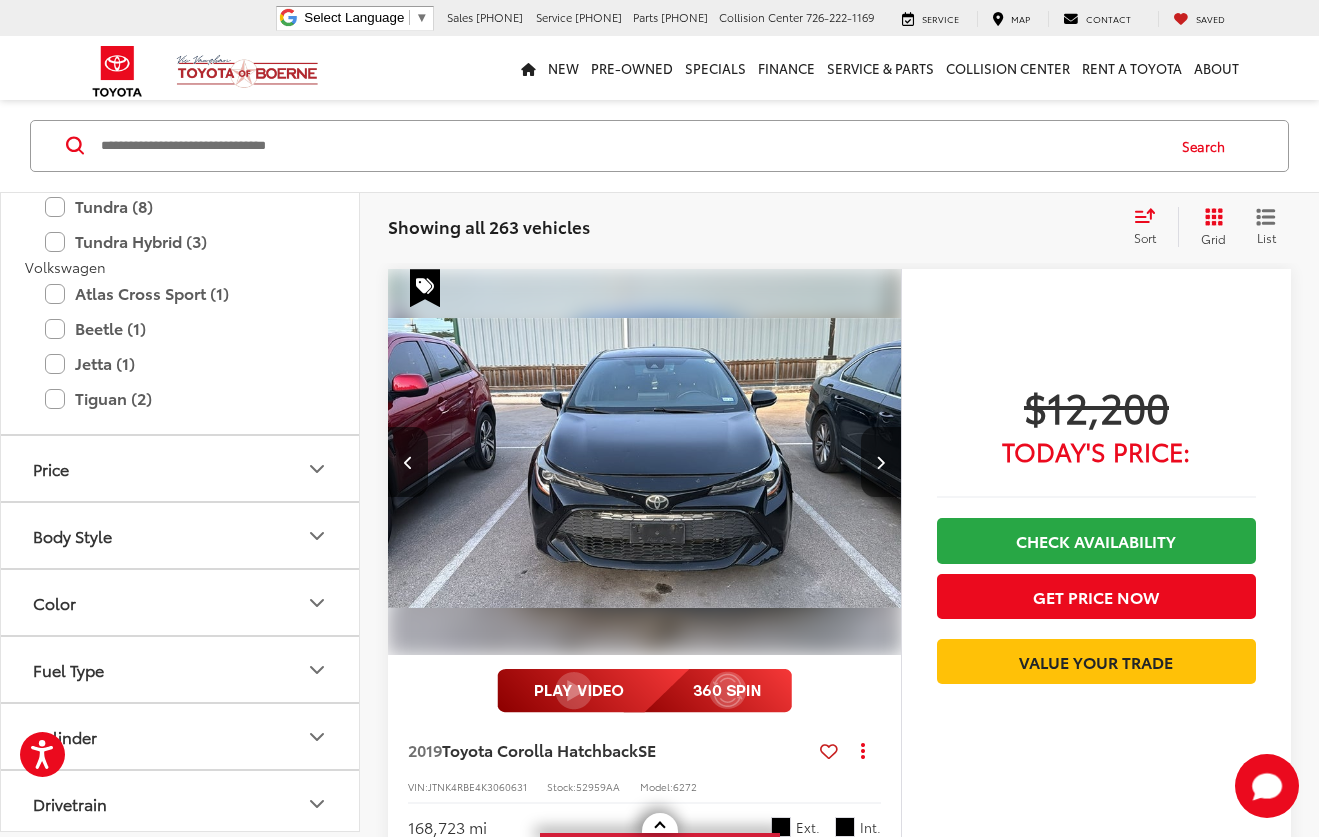 click at bounding box center [881, 462] 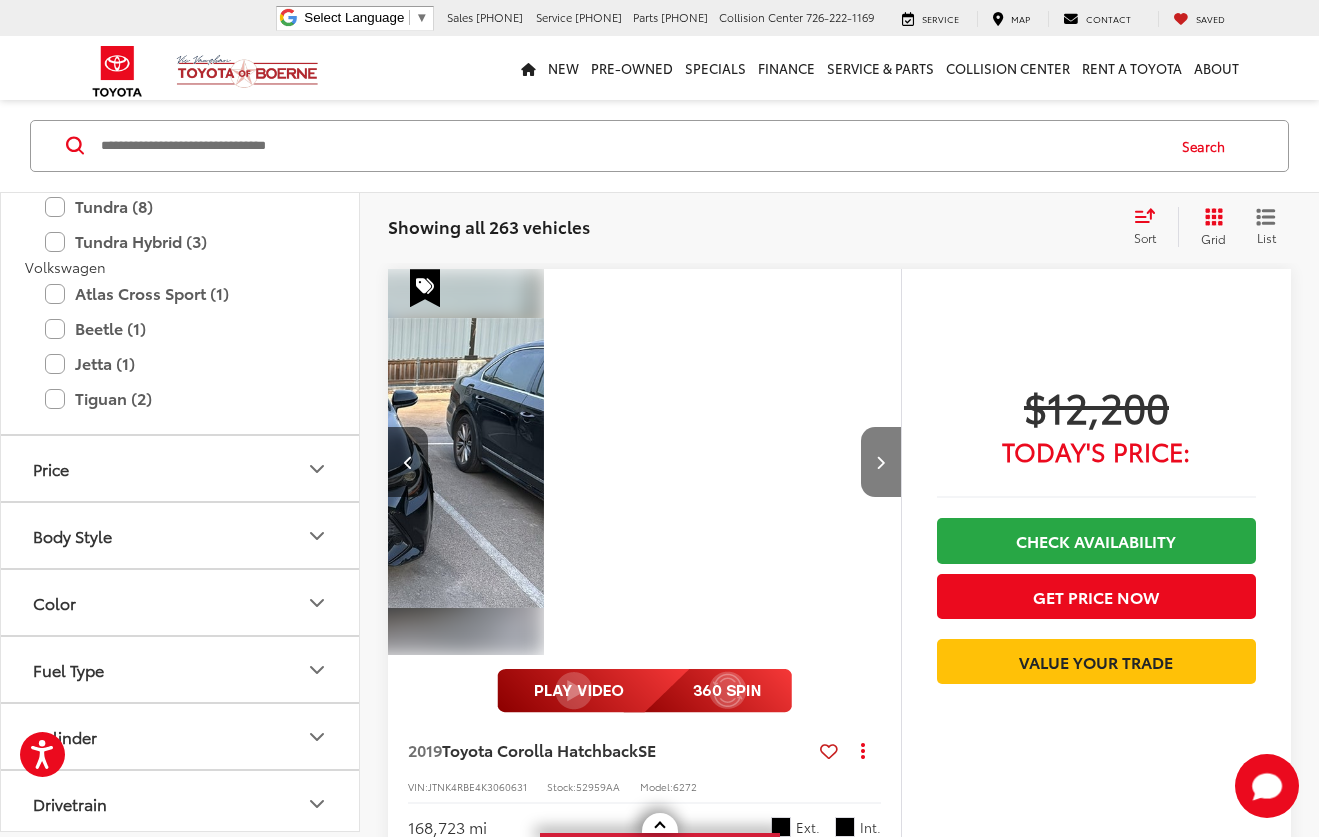 scroll, scrollTop: 0, scrollLeft: 1032, axis: horizontal 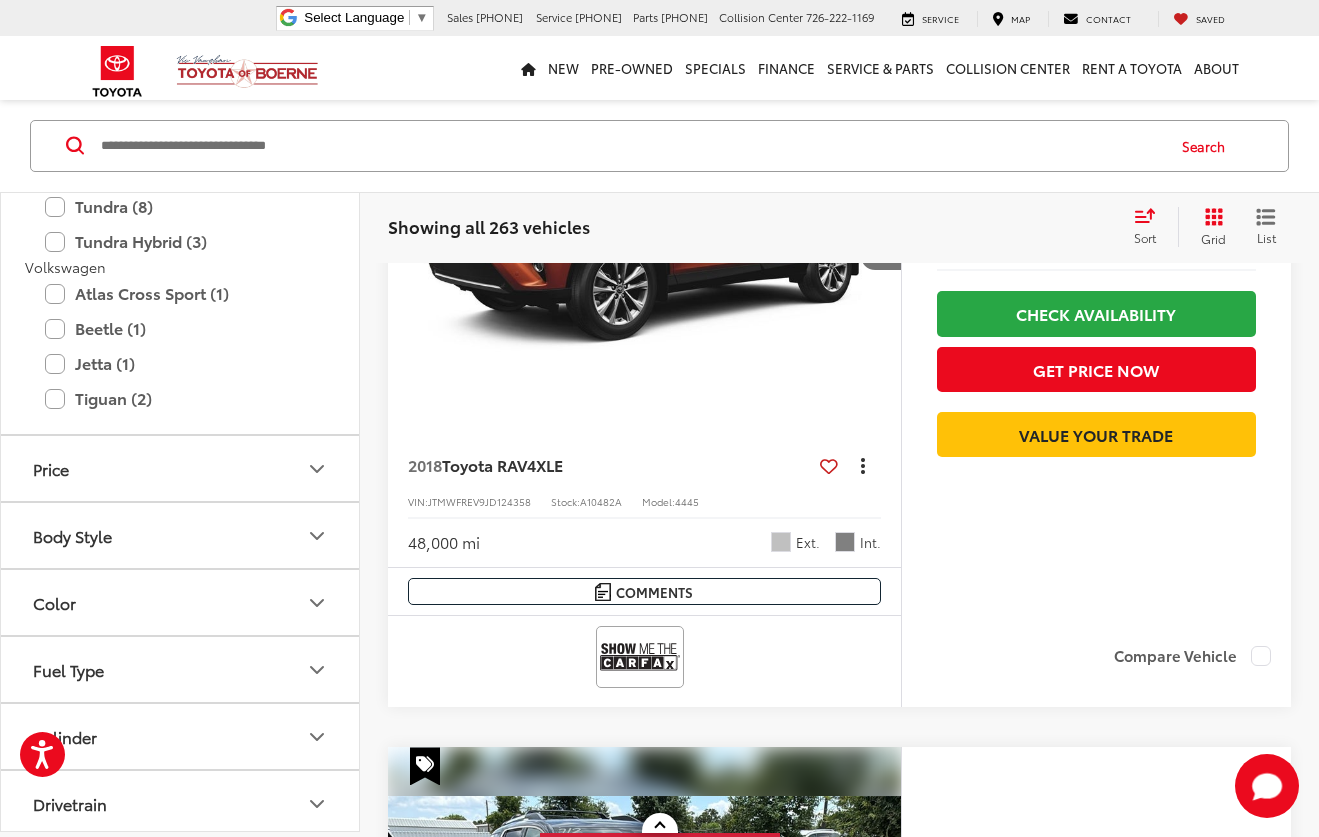 click at bounding box center [863, 471] 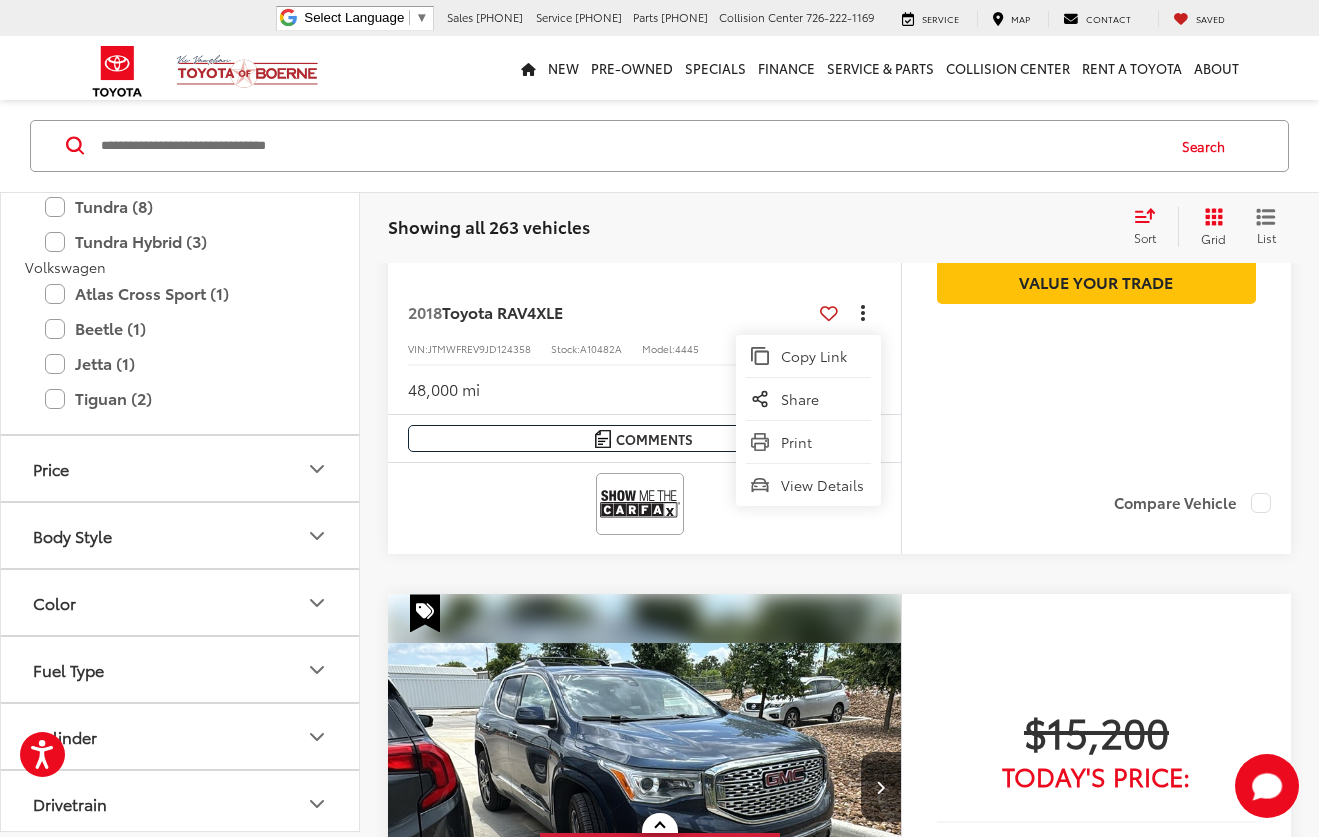 scroll, scrollTop: 30328, scrollLeft: 0, axis: vertical 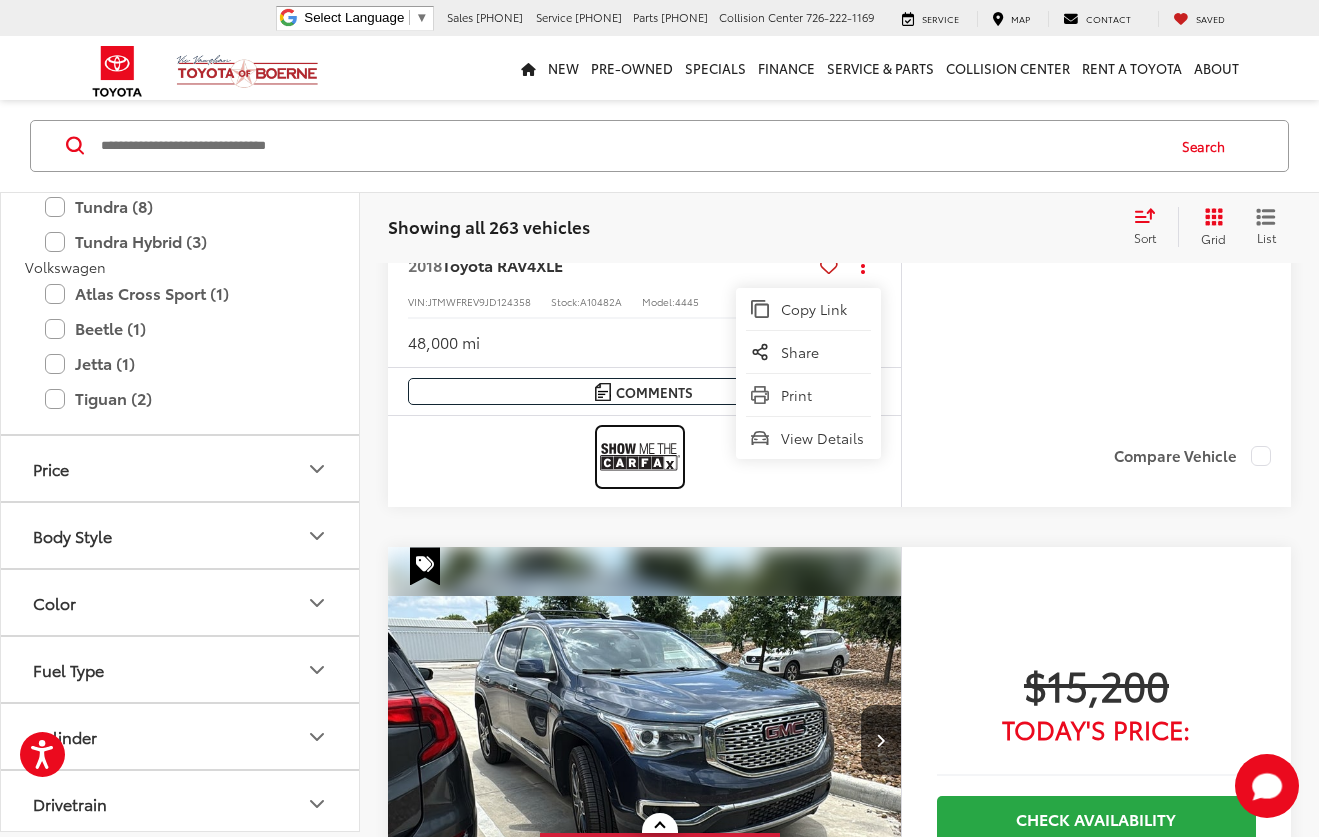 click at bounding box center [640, 456] 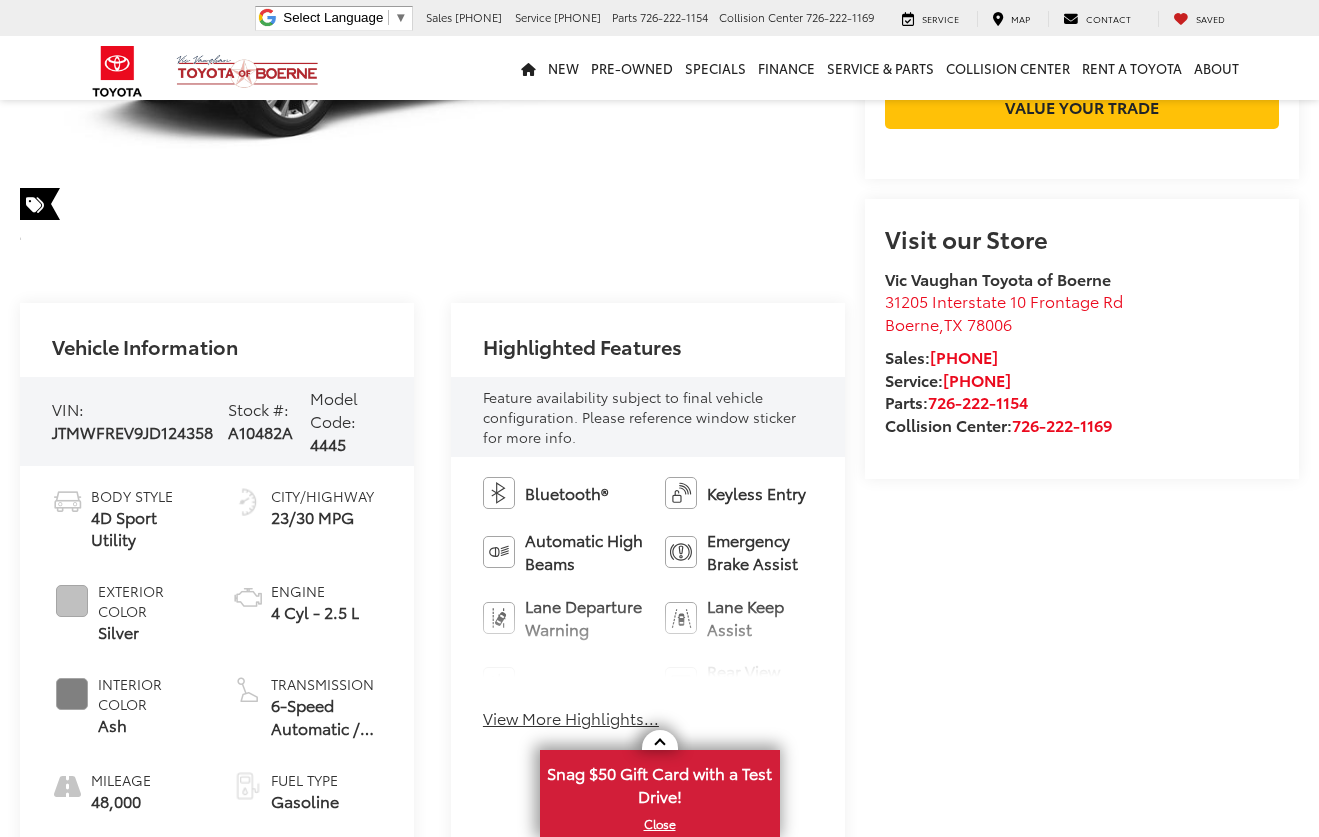 scroll, scrollTop: 400, scrollLeft: 0, axis: vertical 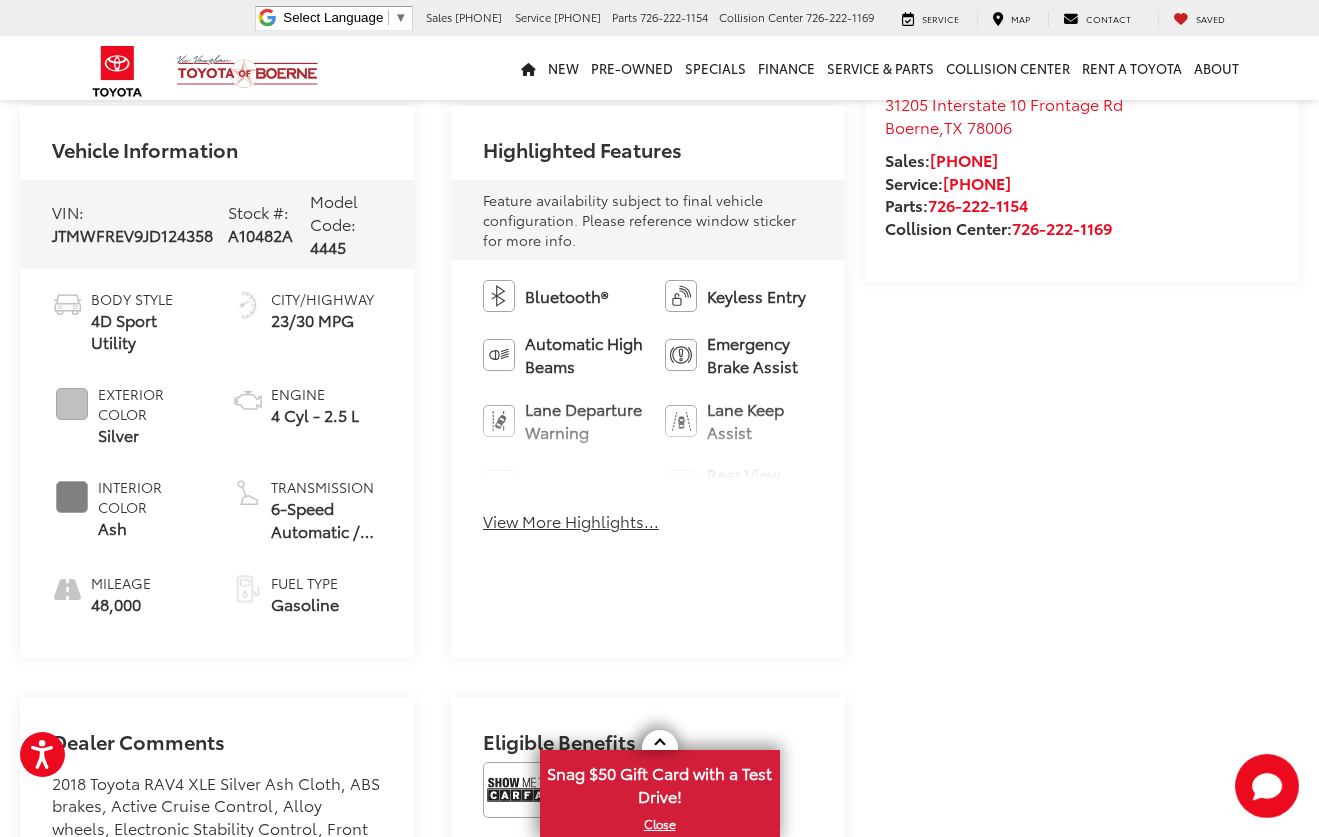 click on "View More Highlights..." at bounding box center (571, 521) 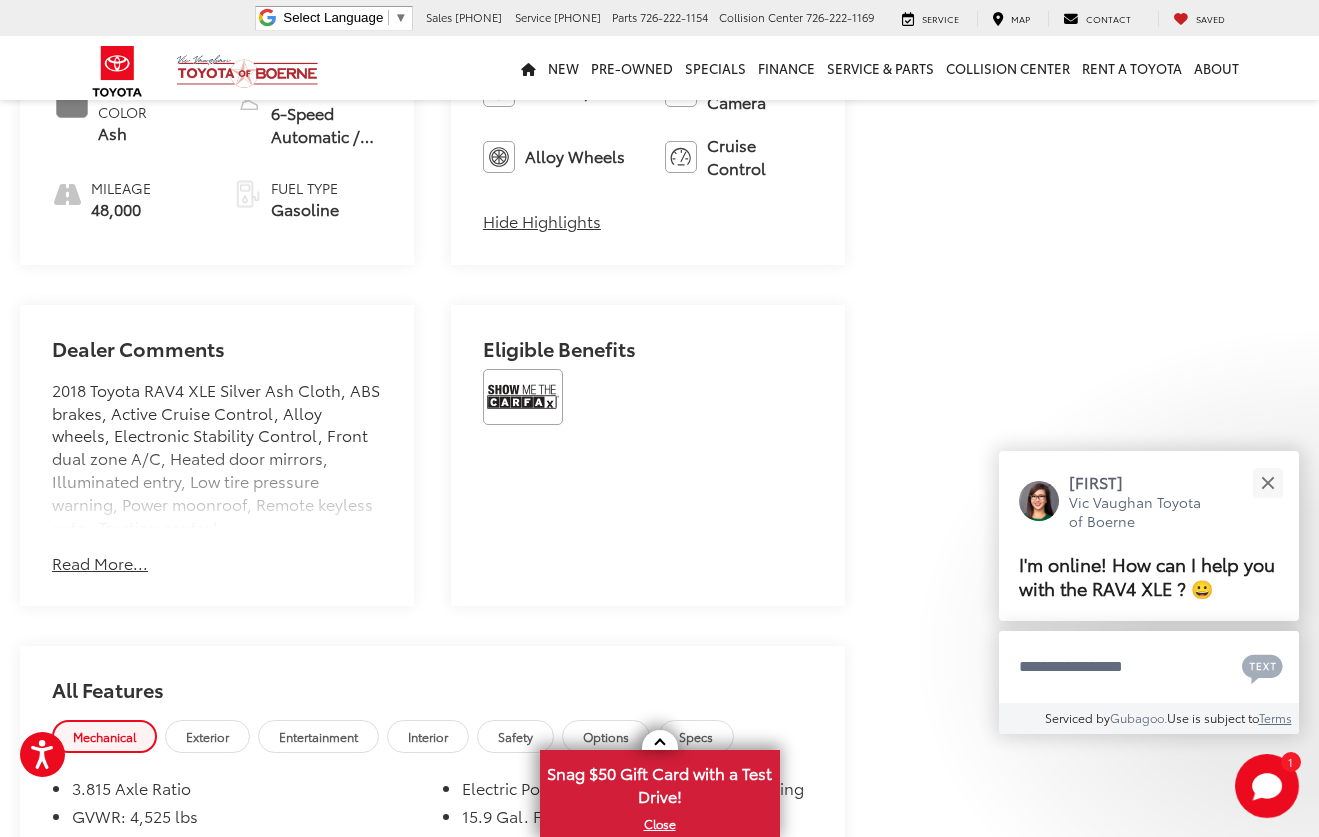 scroll, scrollTop: 997, scrollLeft: 0, axis: vertical 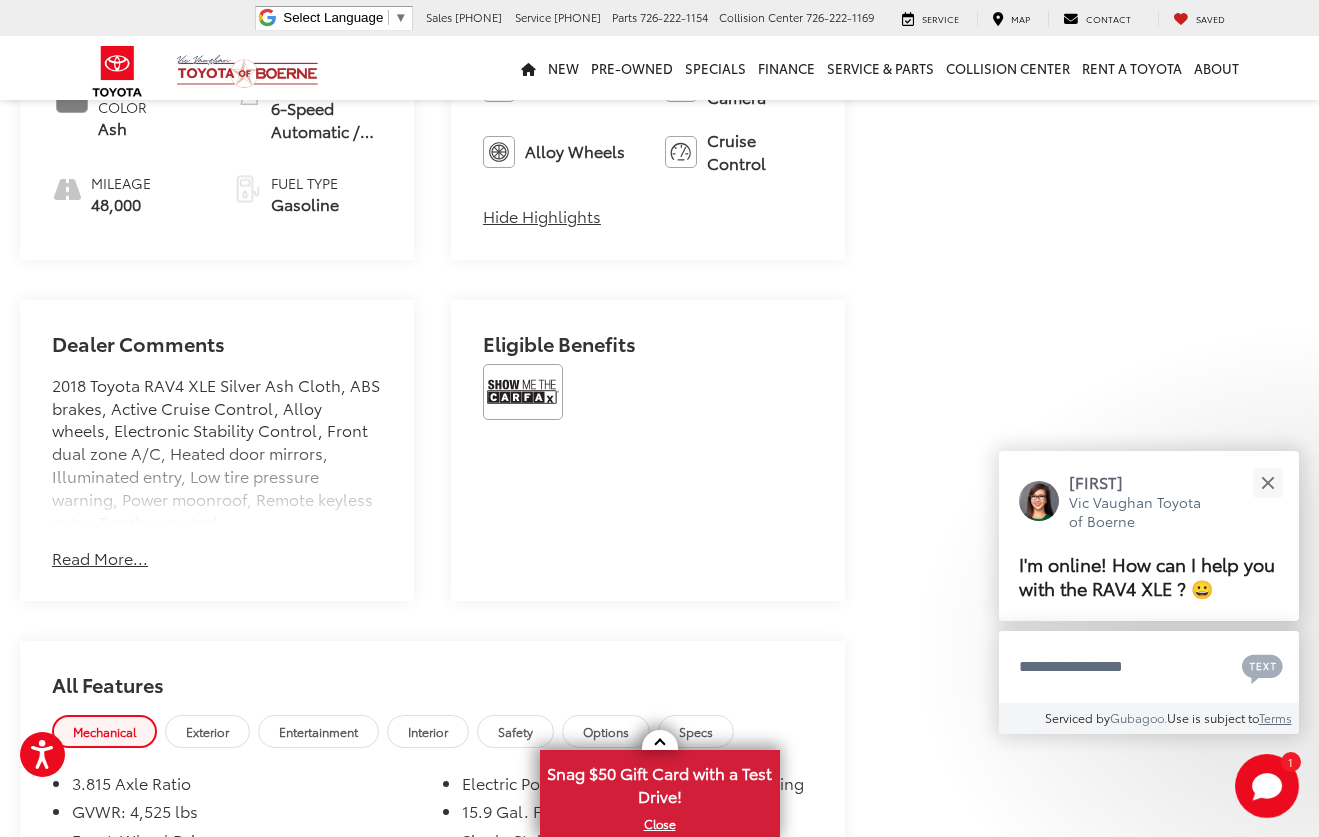 click on "Read More..." at bounding box center (100, 558) 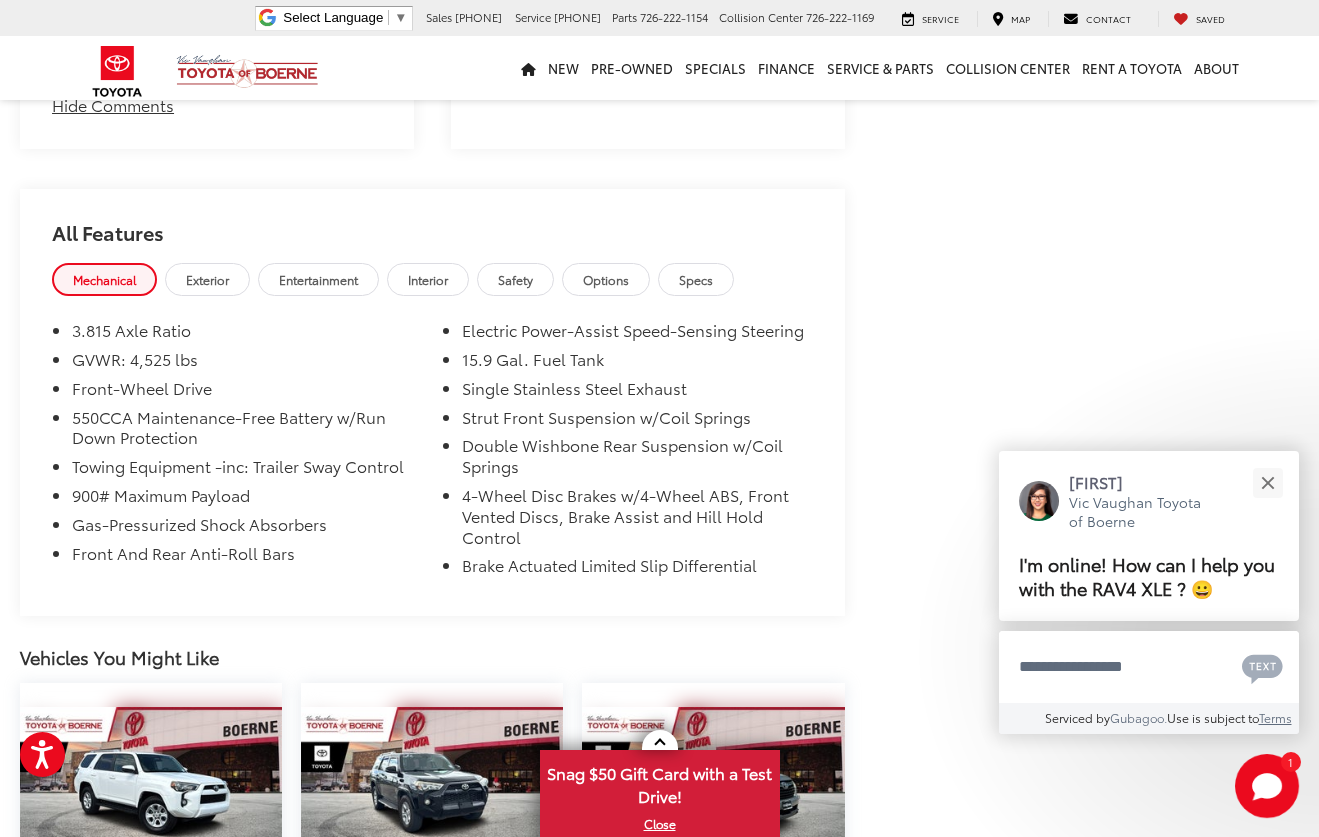 scroll, scrollTop: 1697, scrollLeft: 0, axis: vertical 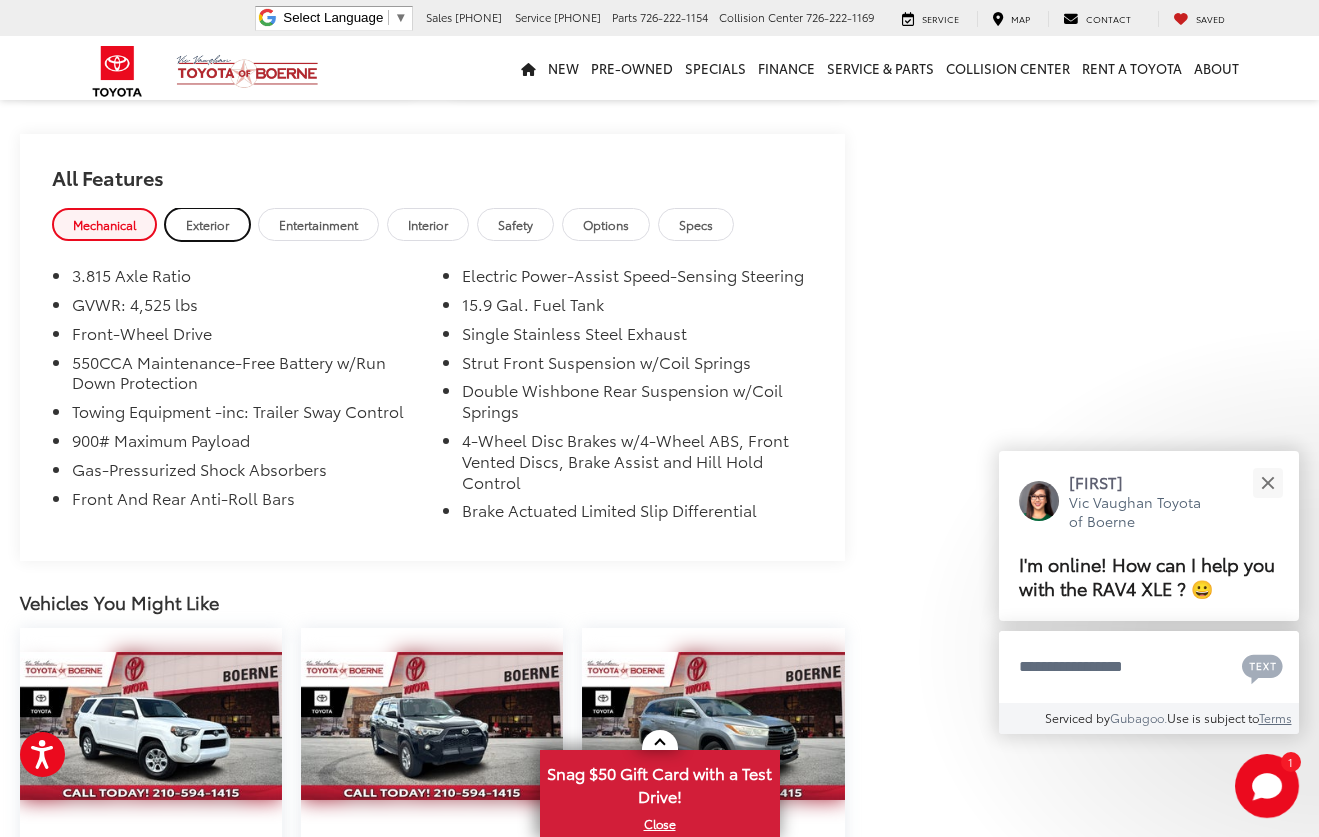 click on "Exterior" at bounding box center (207, 224) 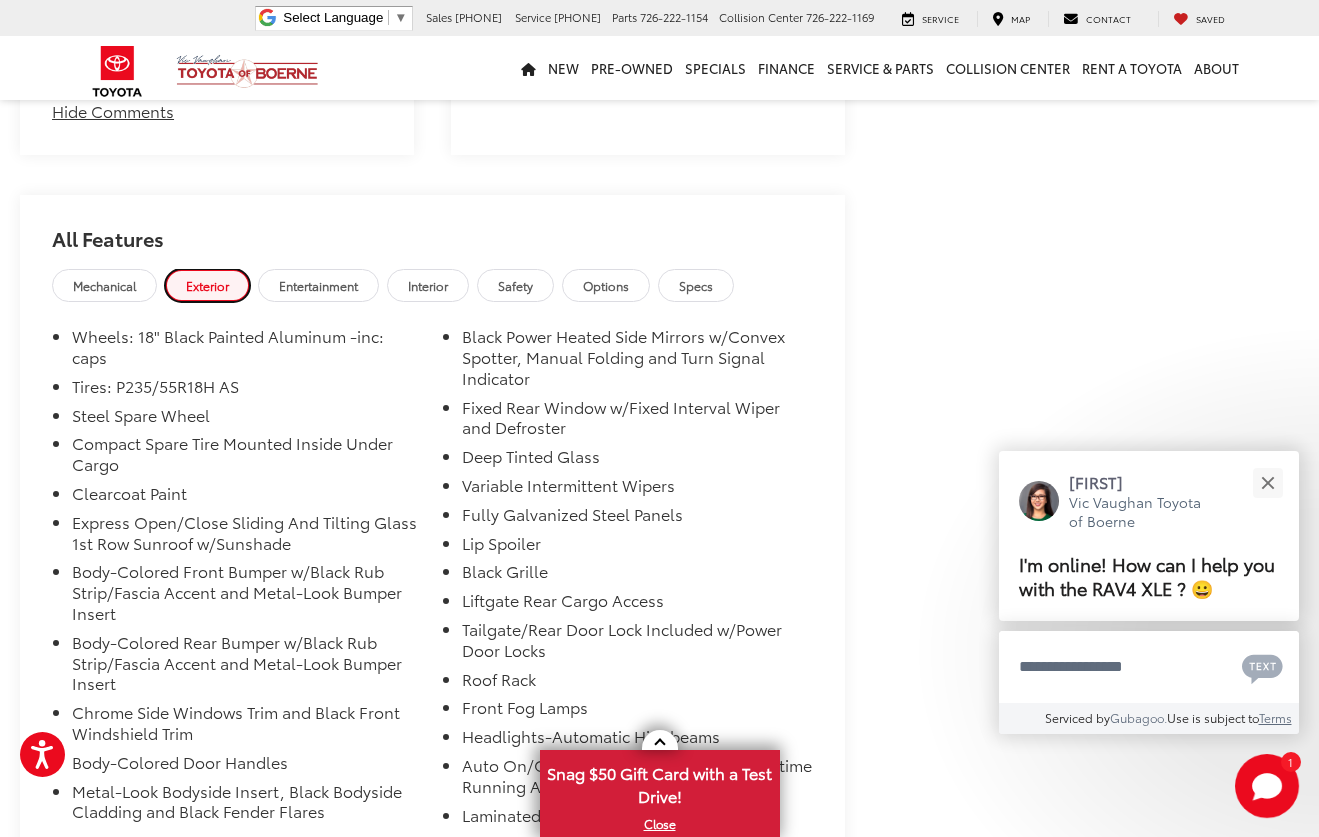scroll, scrollTop: 1597, scrollLeft: 0, axis: vertical 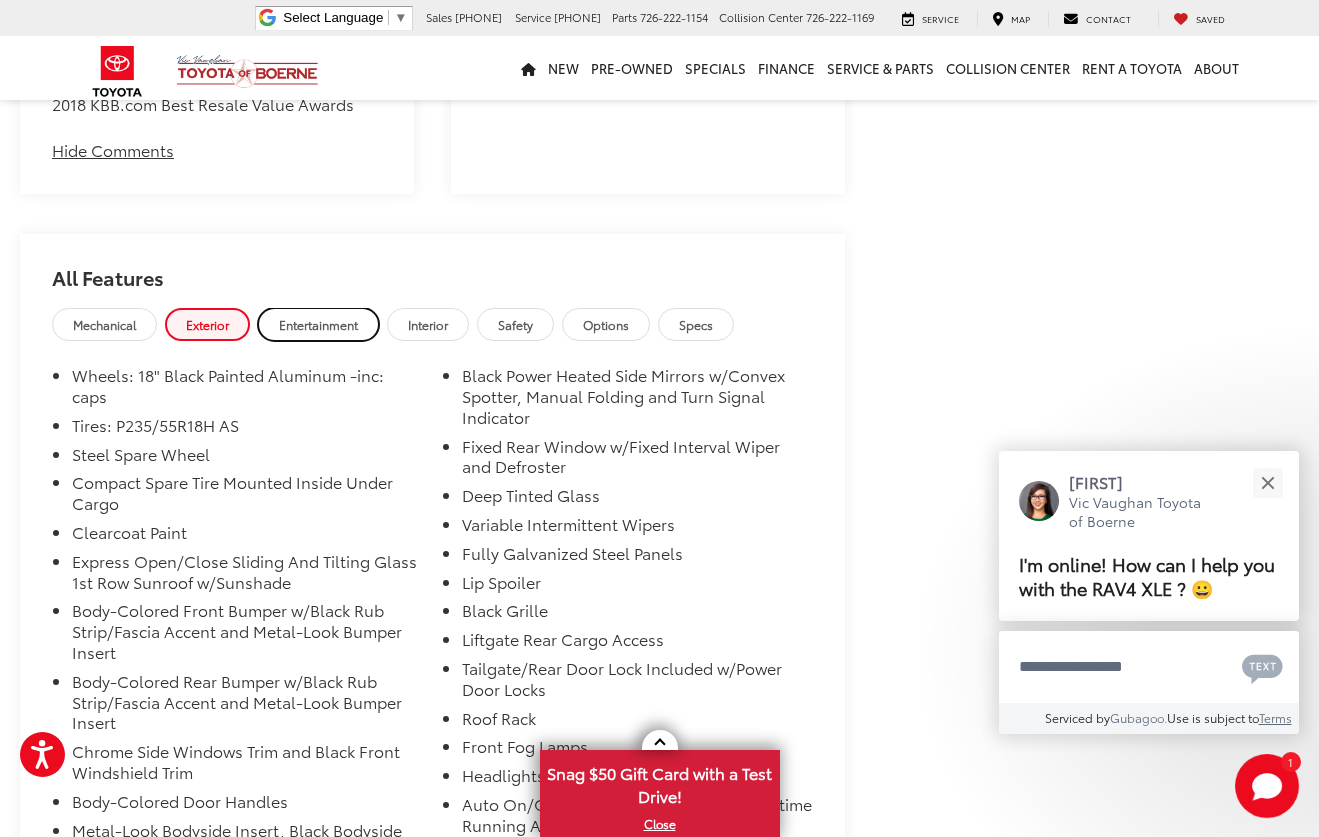 click on "Entertainment" at bounding box center [318, 324] 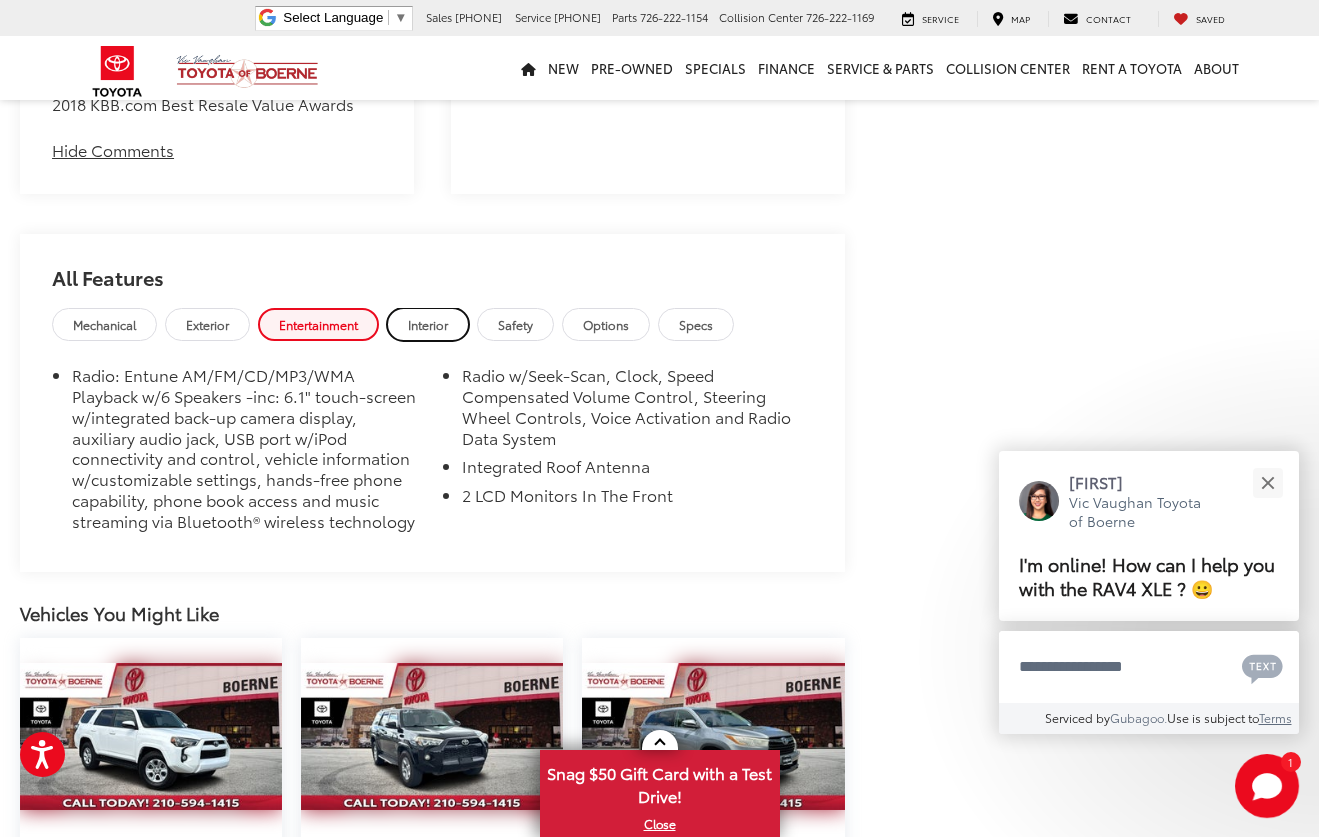 click on "Interior" at bounding box center (428, 324) 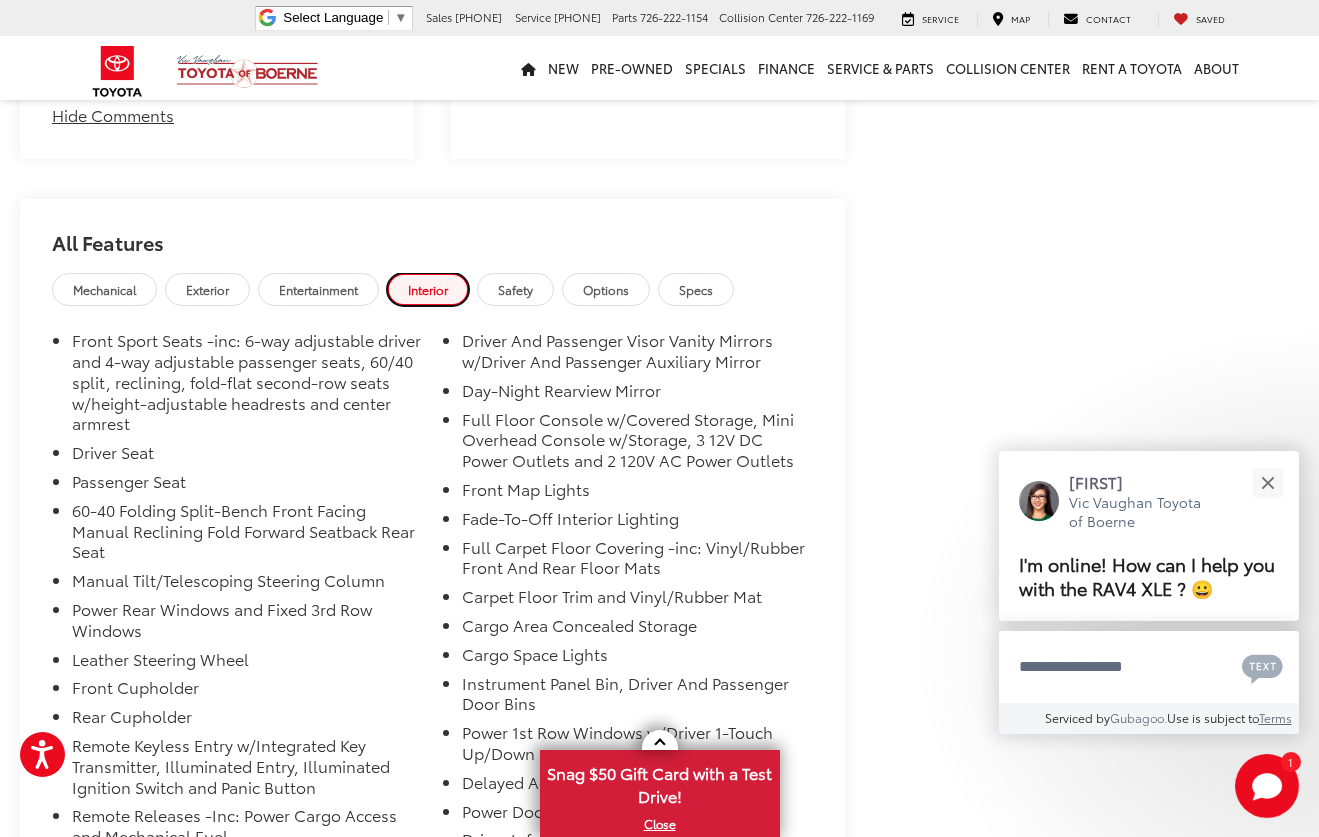 scroll, scrollTop: 1597, scrollLeft: 0, axis: vertical 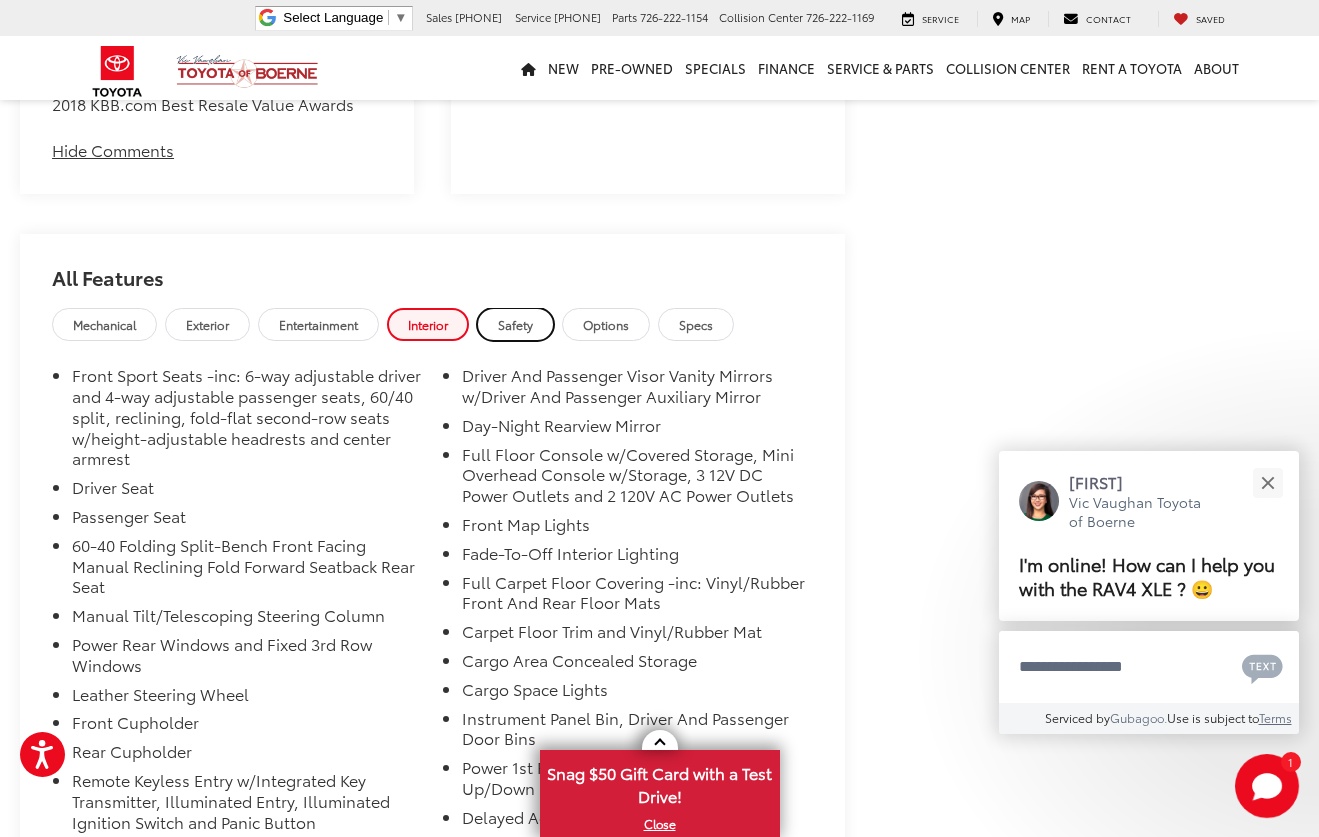 click on "Safety" at bounding box center [515, 324] 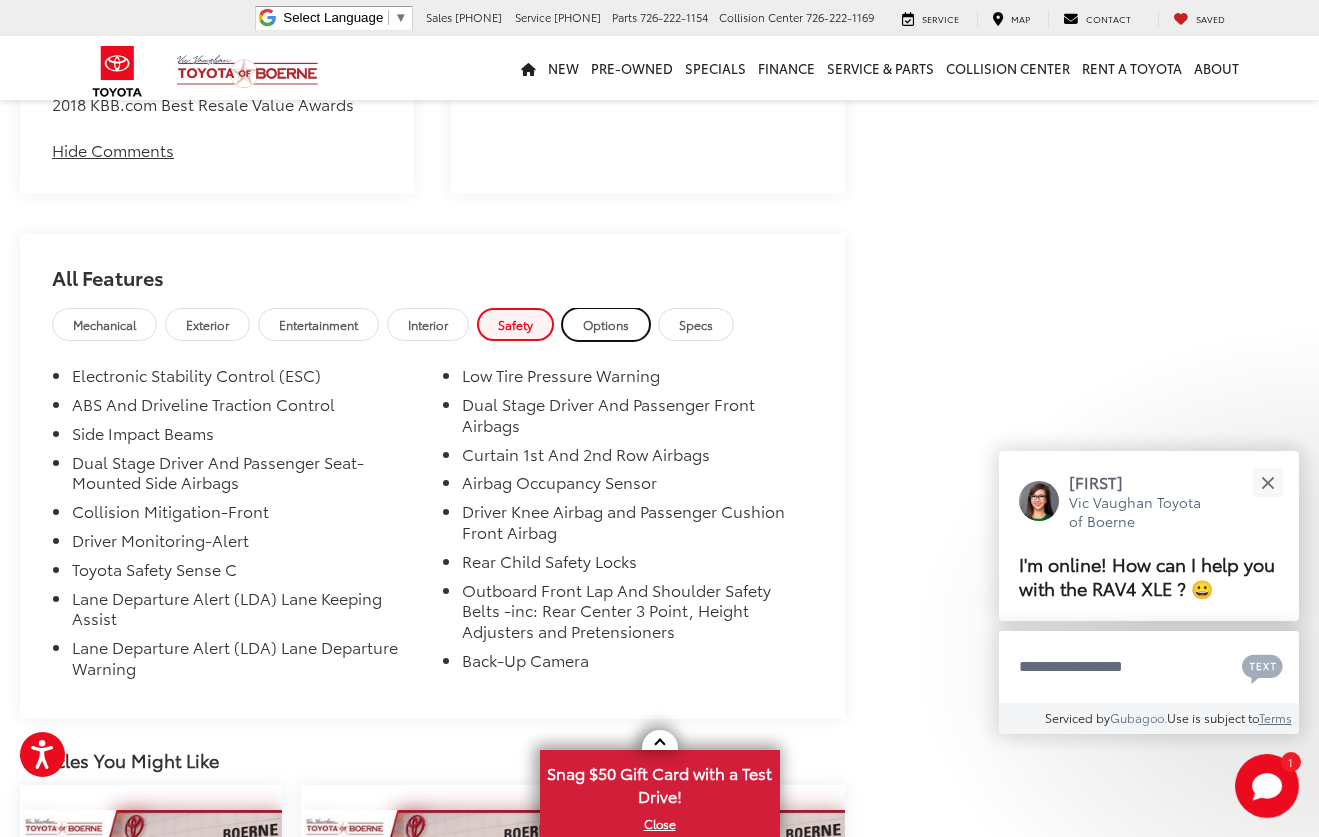 click on "Options" at bounding box center [606, 324] 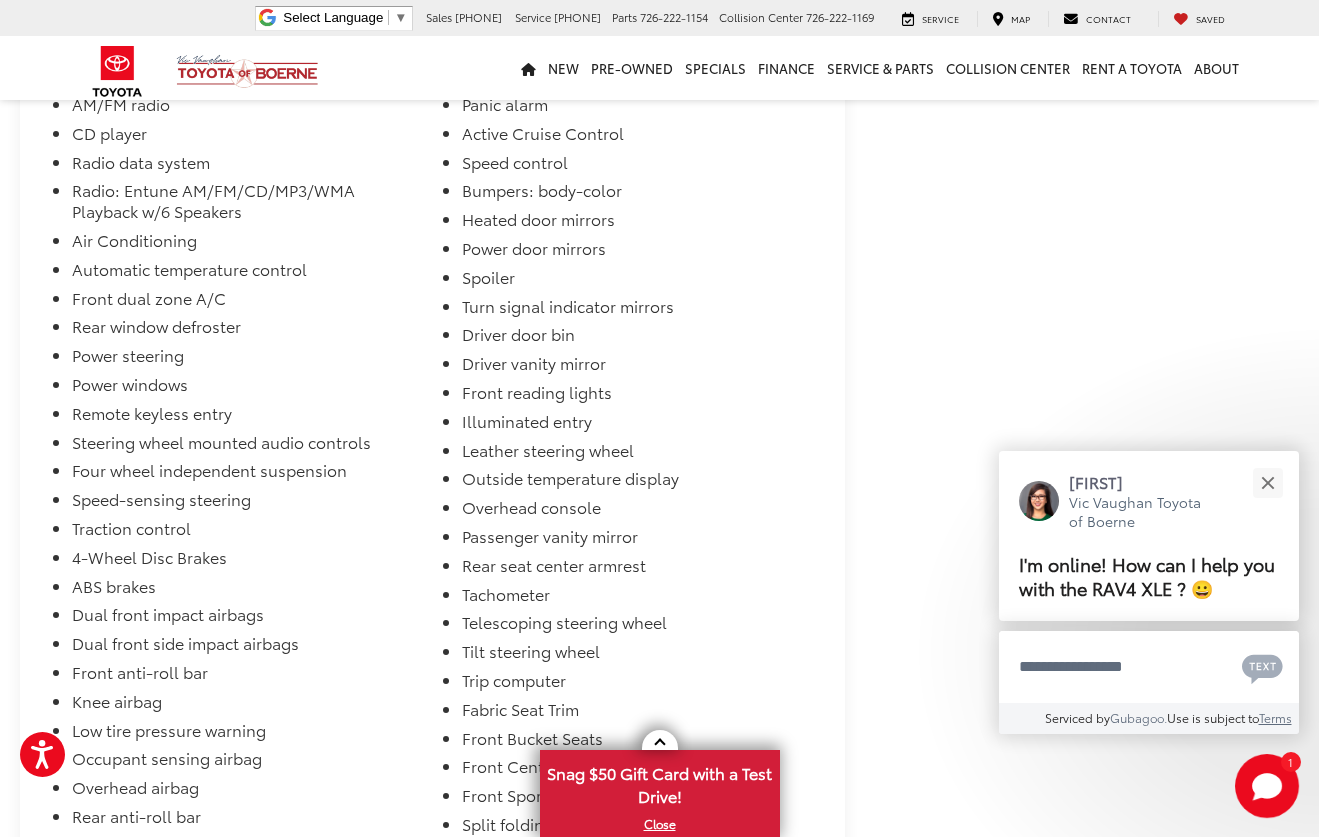 scroll, scrollTop: 1397, scrollLeft: 0, axis: vertical 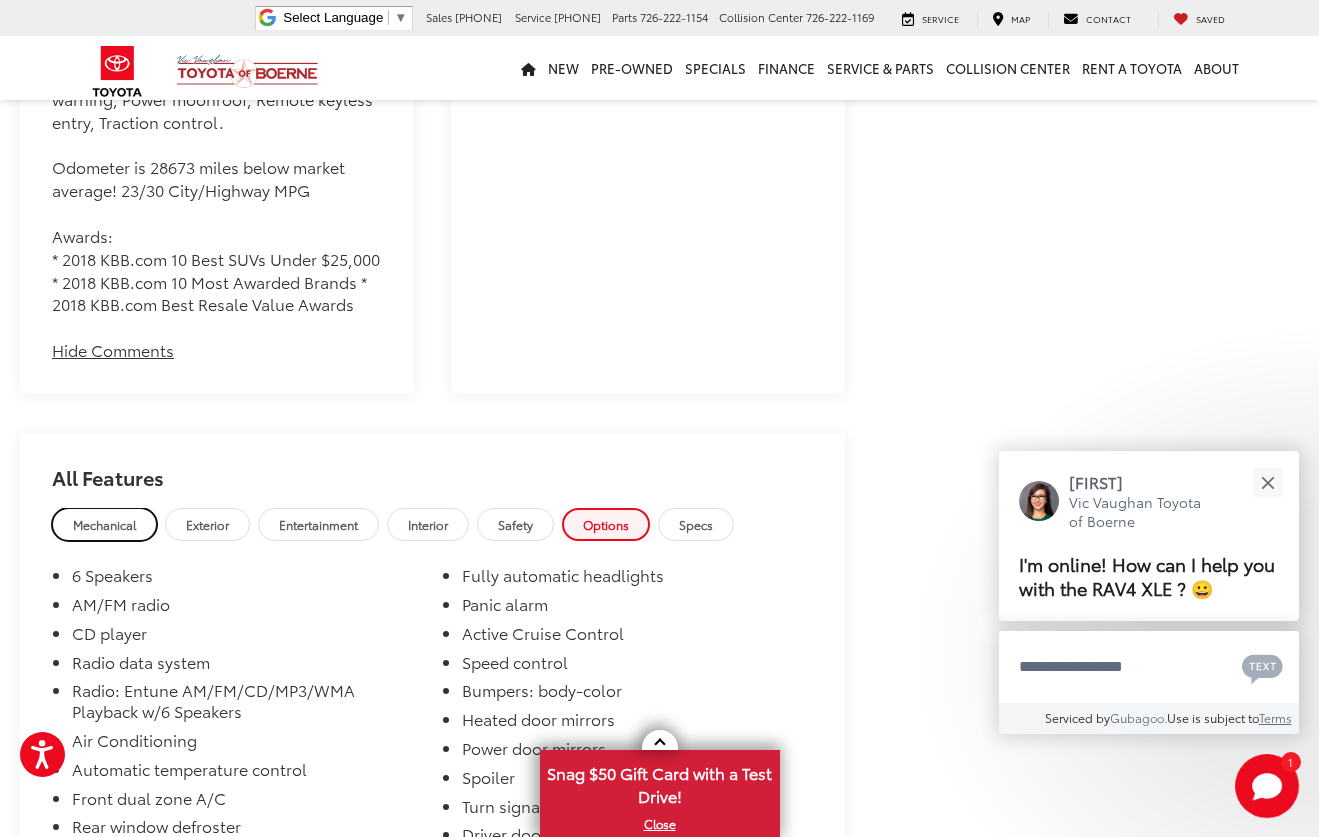 click on "Mechanical" at bounding box center [104, 524] 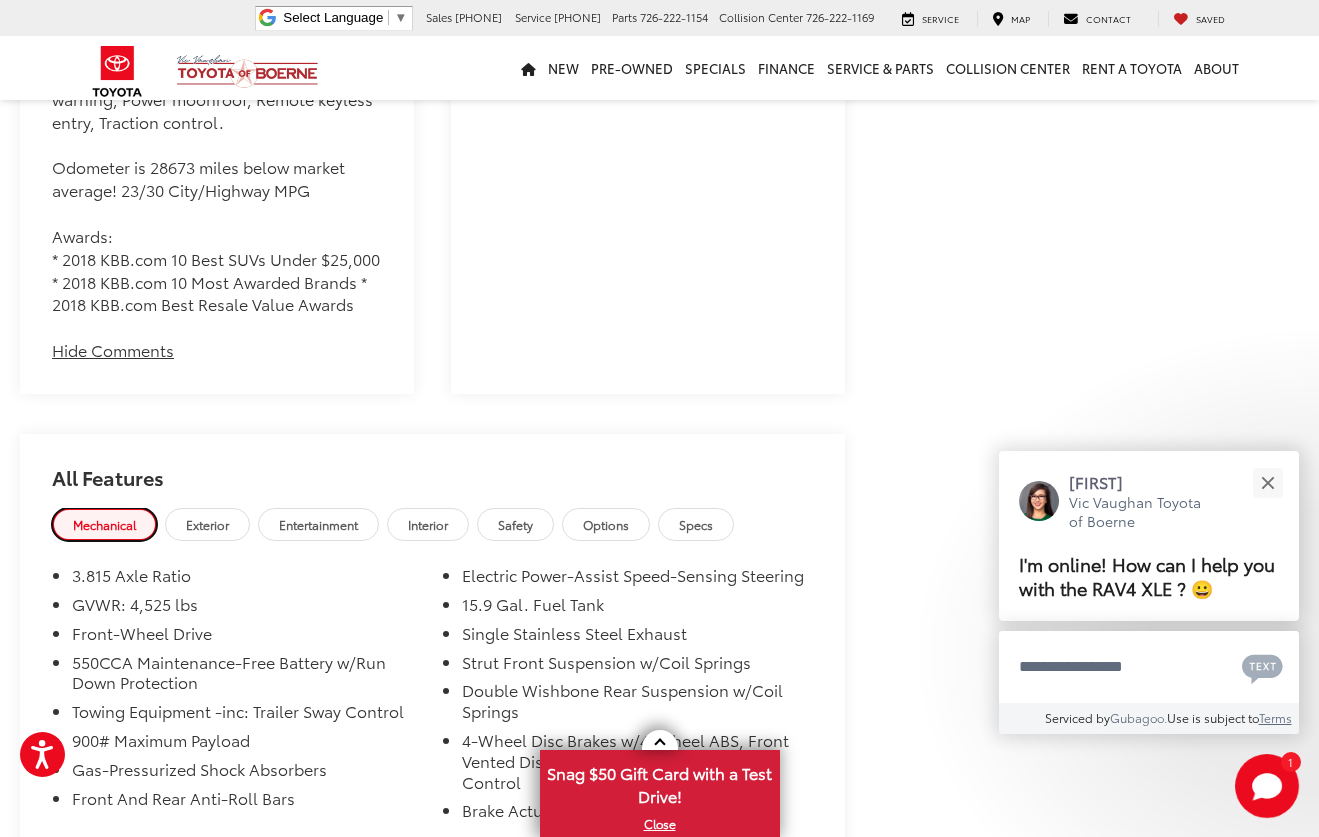 scroll, scrollTop: 1597, scrollLeft: 0, axis: vertical 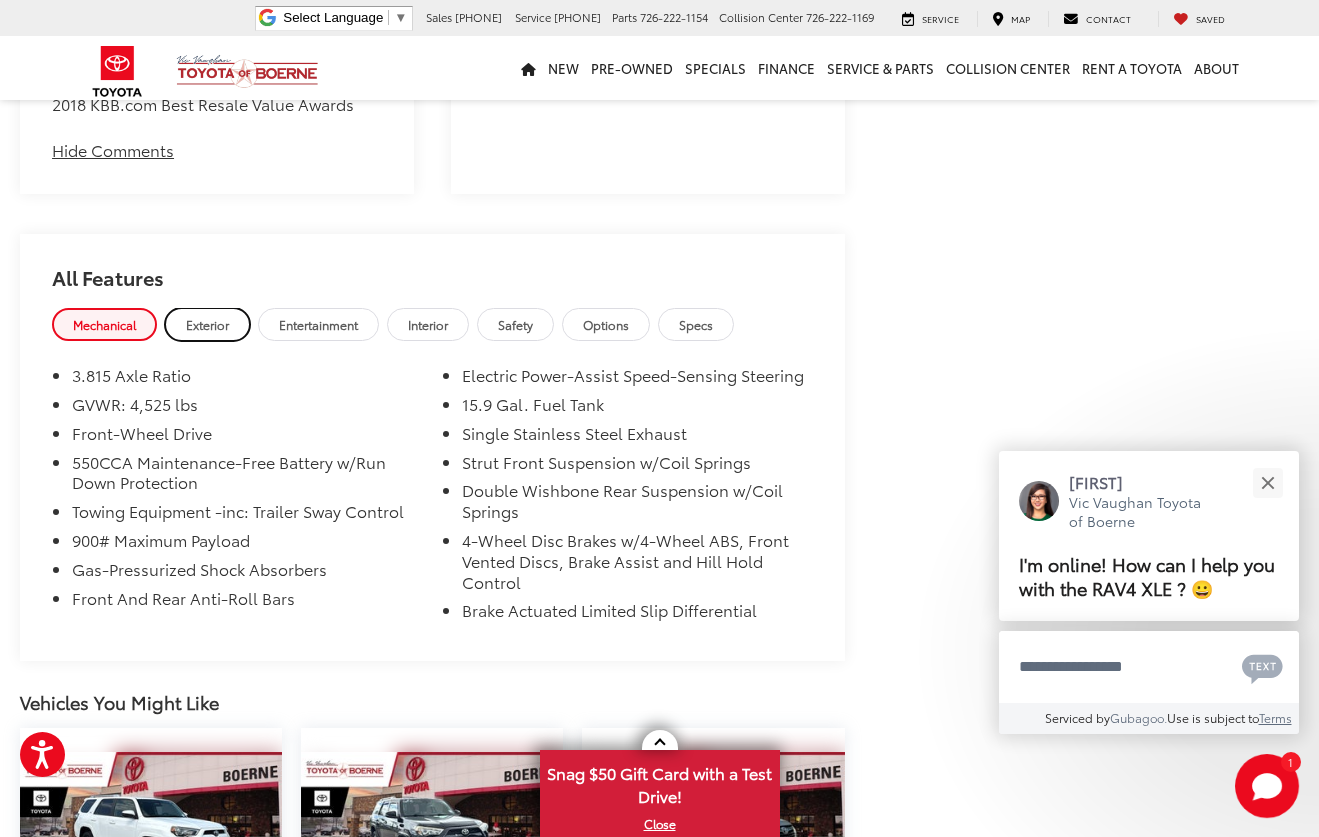 click on "Exterior" at bounding box center [207, 324] 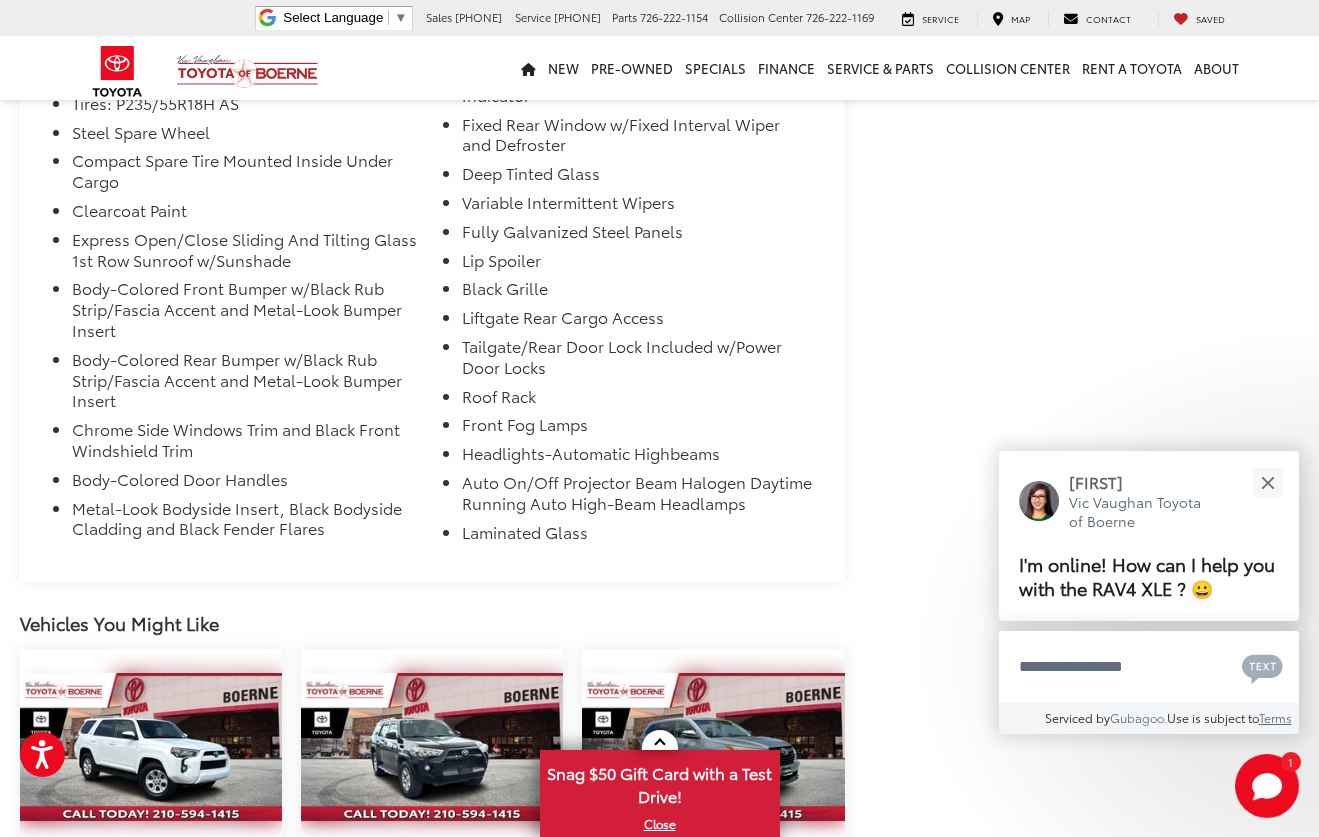 scroll, scrollTop: 1797, scrollLeft: 0, axis: vertical 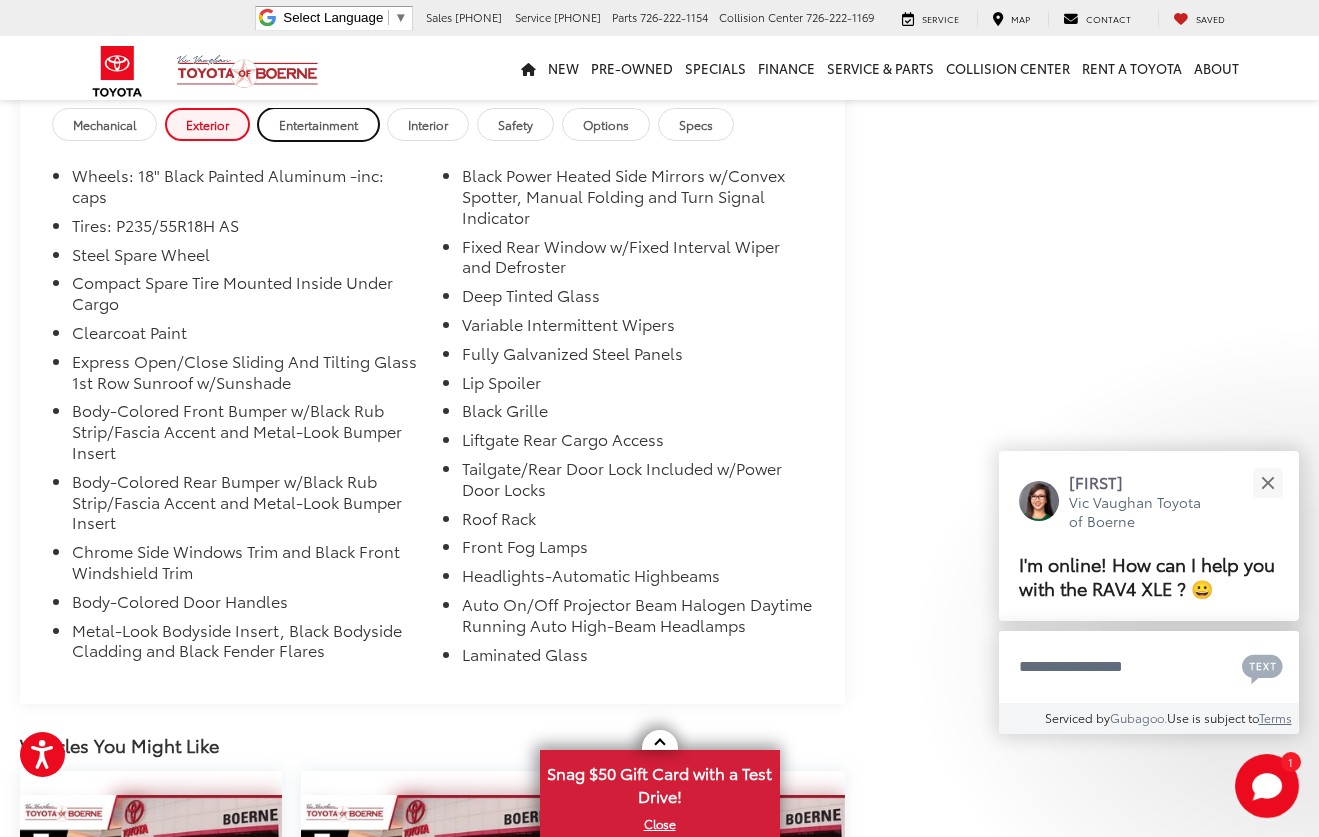 click on "Entertainment" at bounding box center (318, 124) 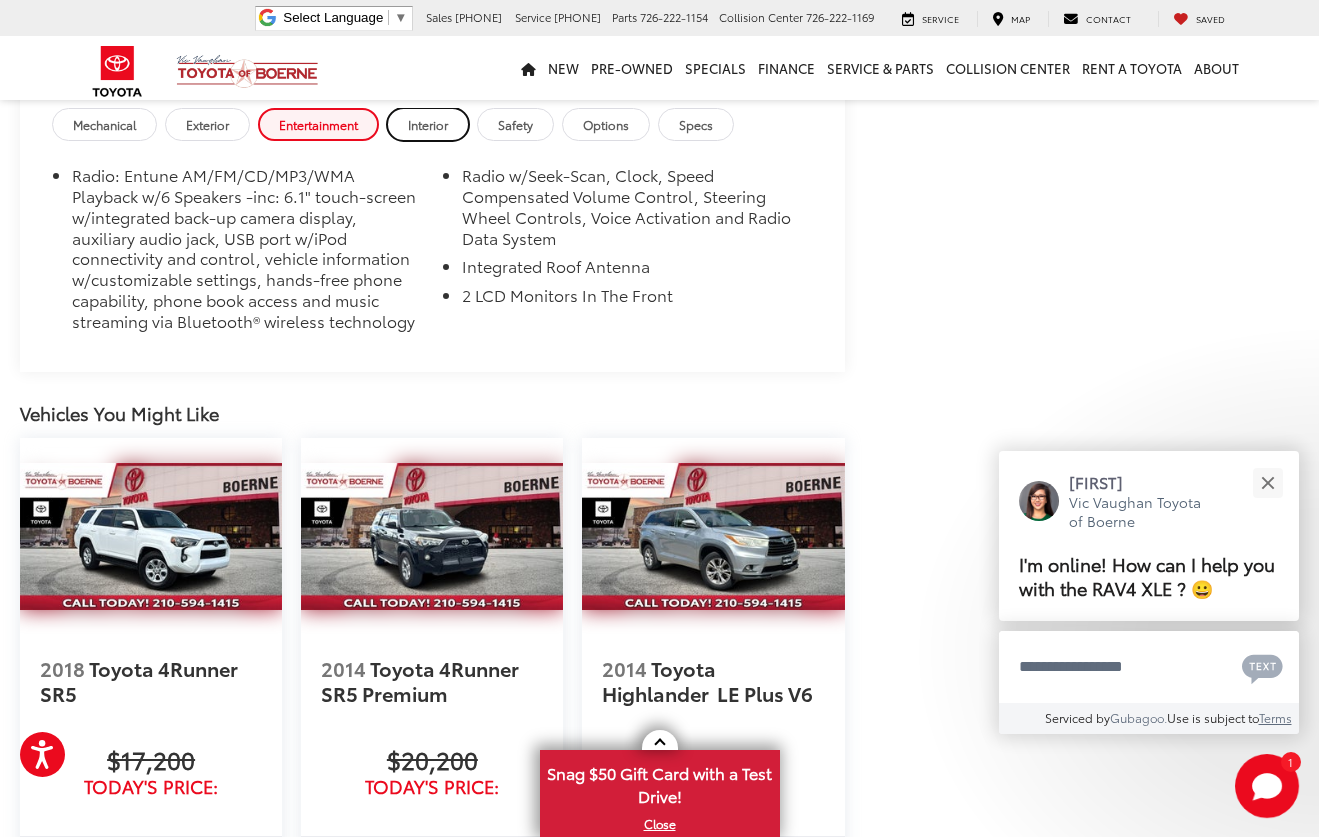 click on "Interior" at bounding box center [428, 124] 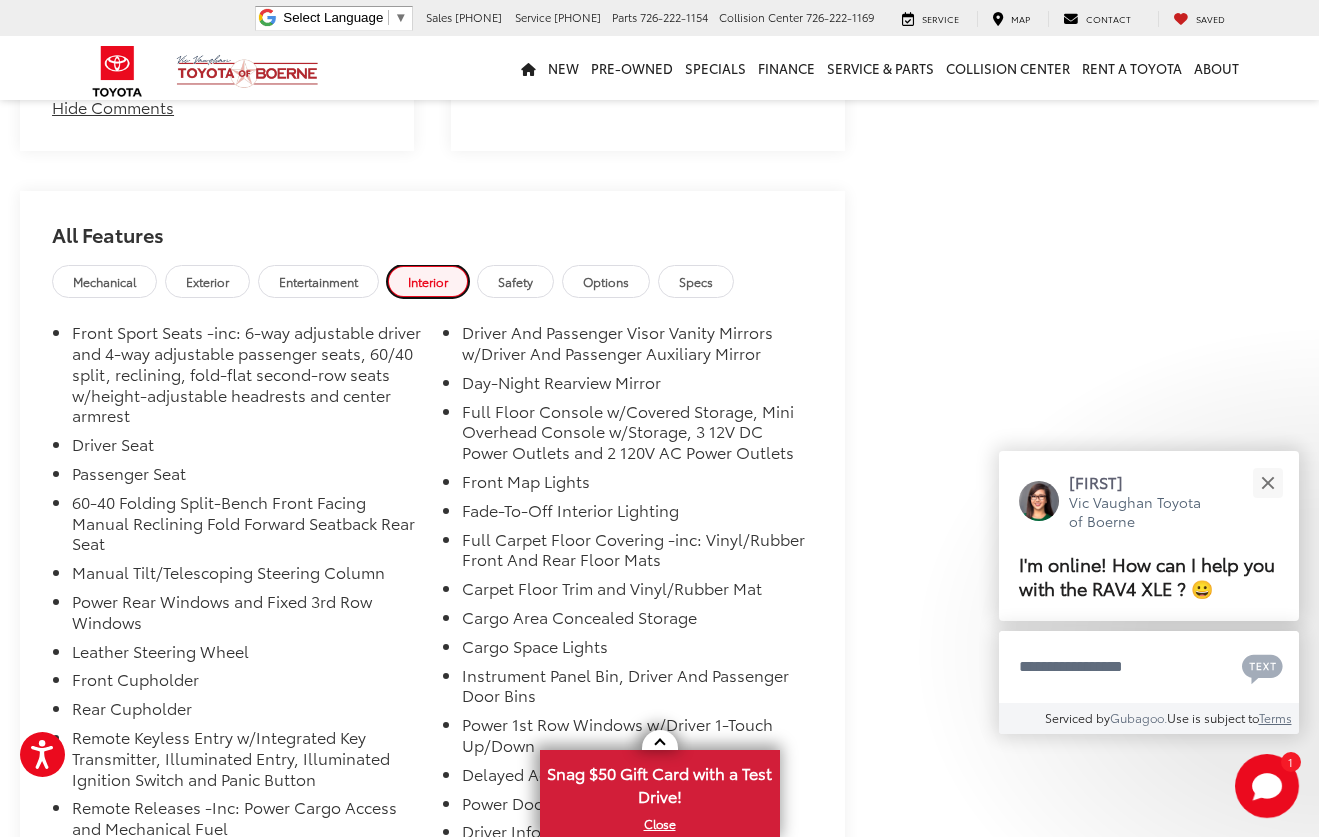 scroll, scrollTop: 1597, scrollLeft: 0, axis: vertical 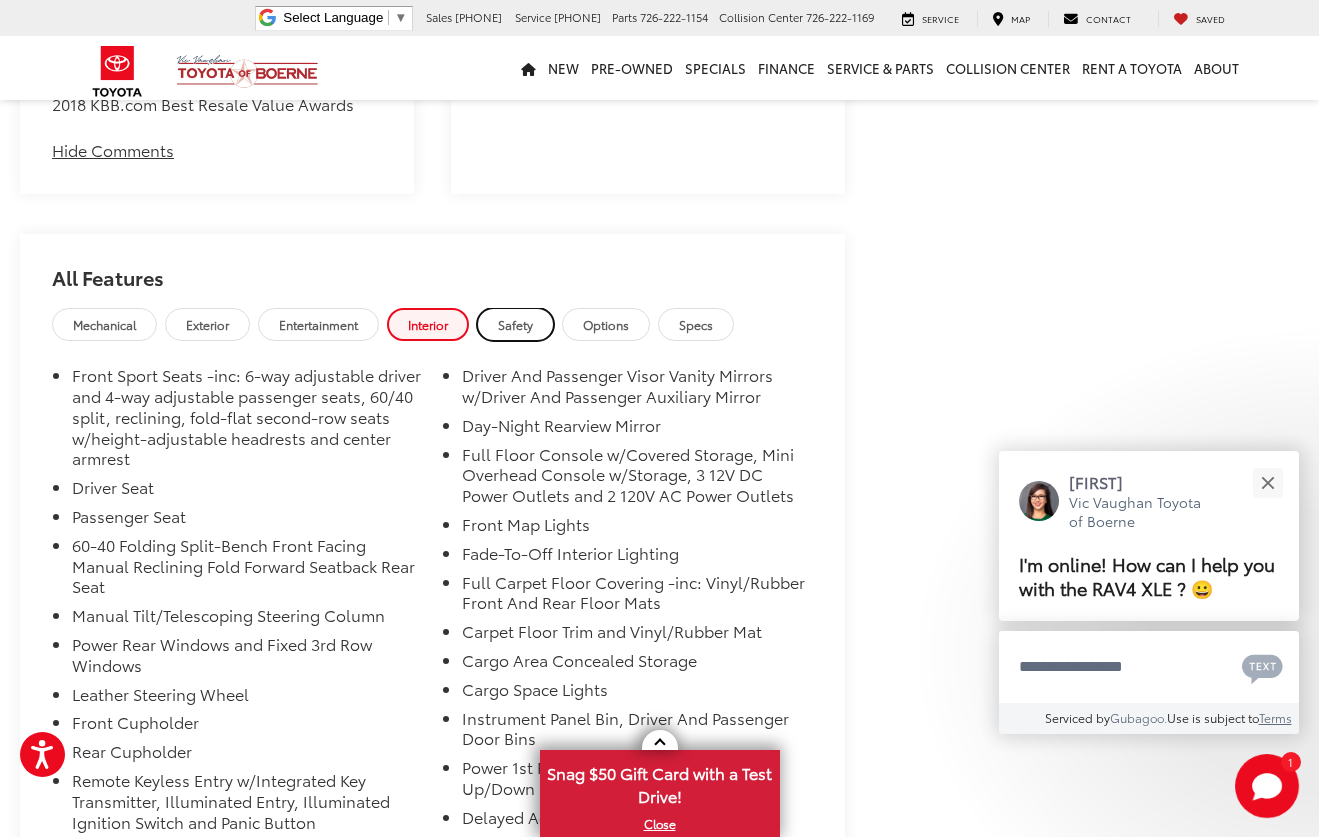 click on "Safety" at bounding box center (515, 324) 